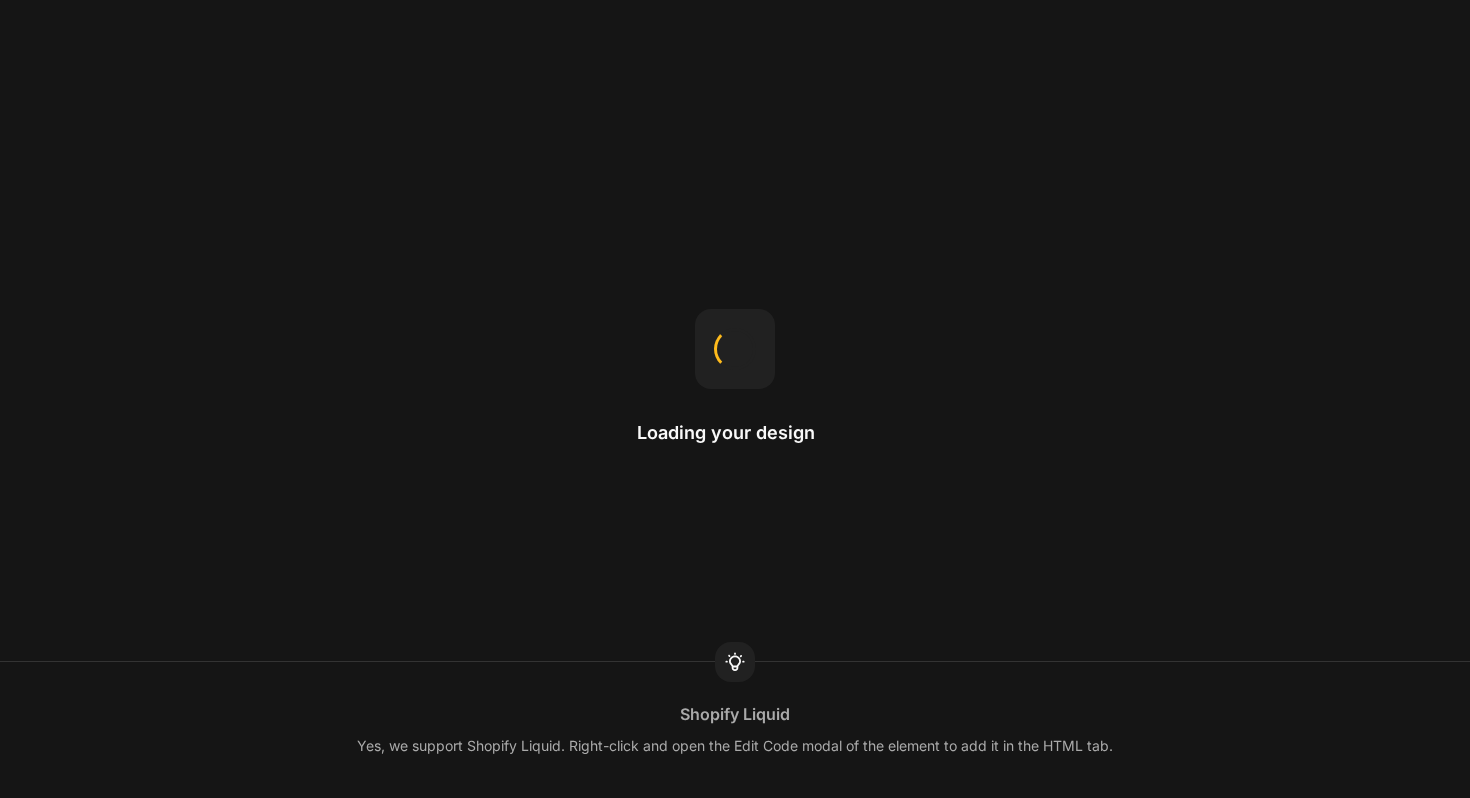 scroll, scrollTop: 0, scrollLeft: 0, axis: both 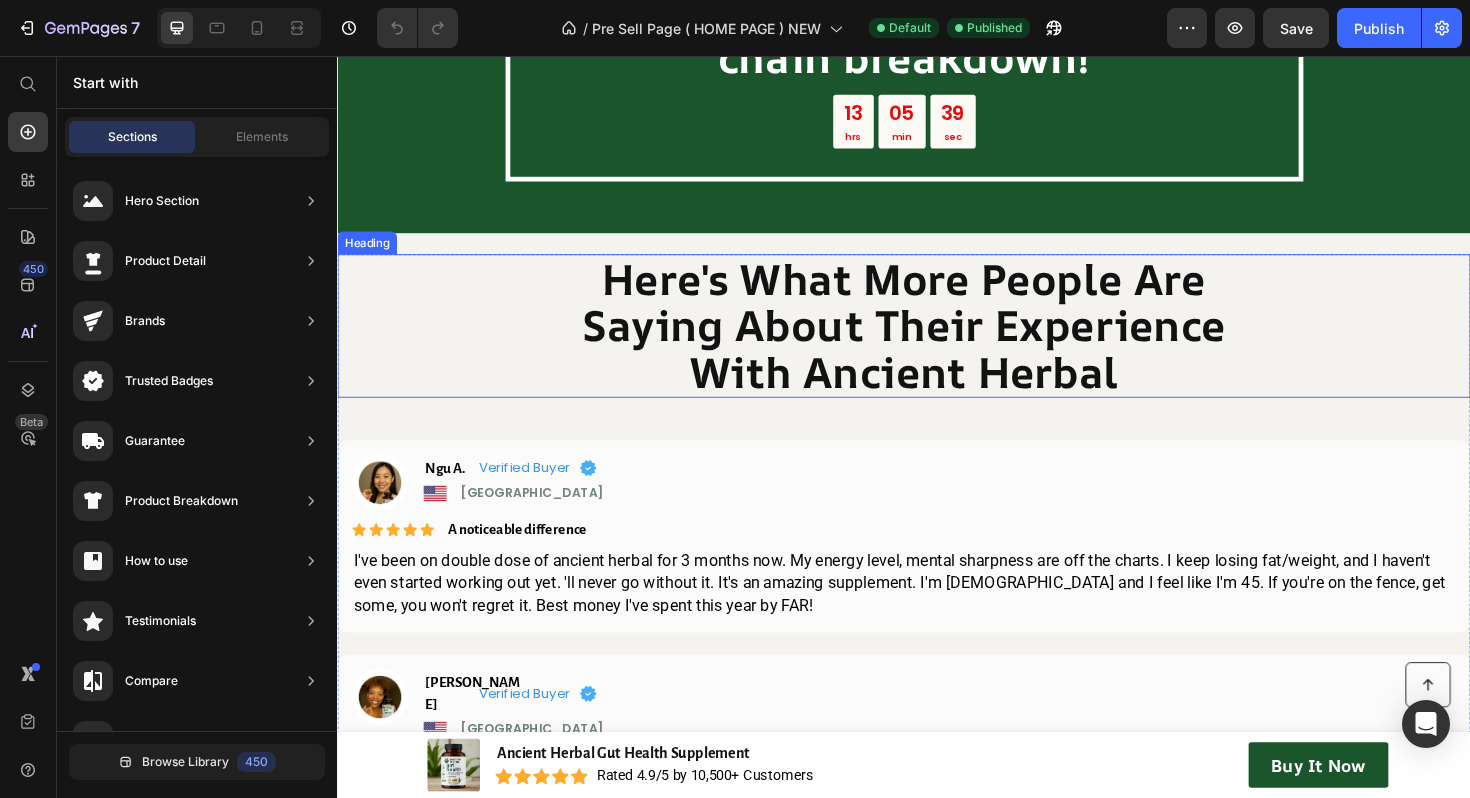 click on "Here's What More People Are Saying About Their Experience With Ancient Herbal Heading" at bounding box center [937, 342] 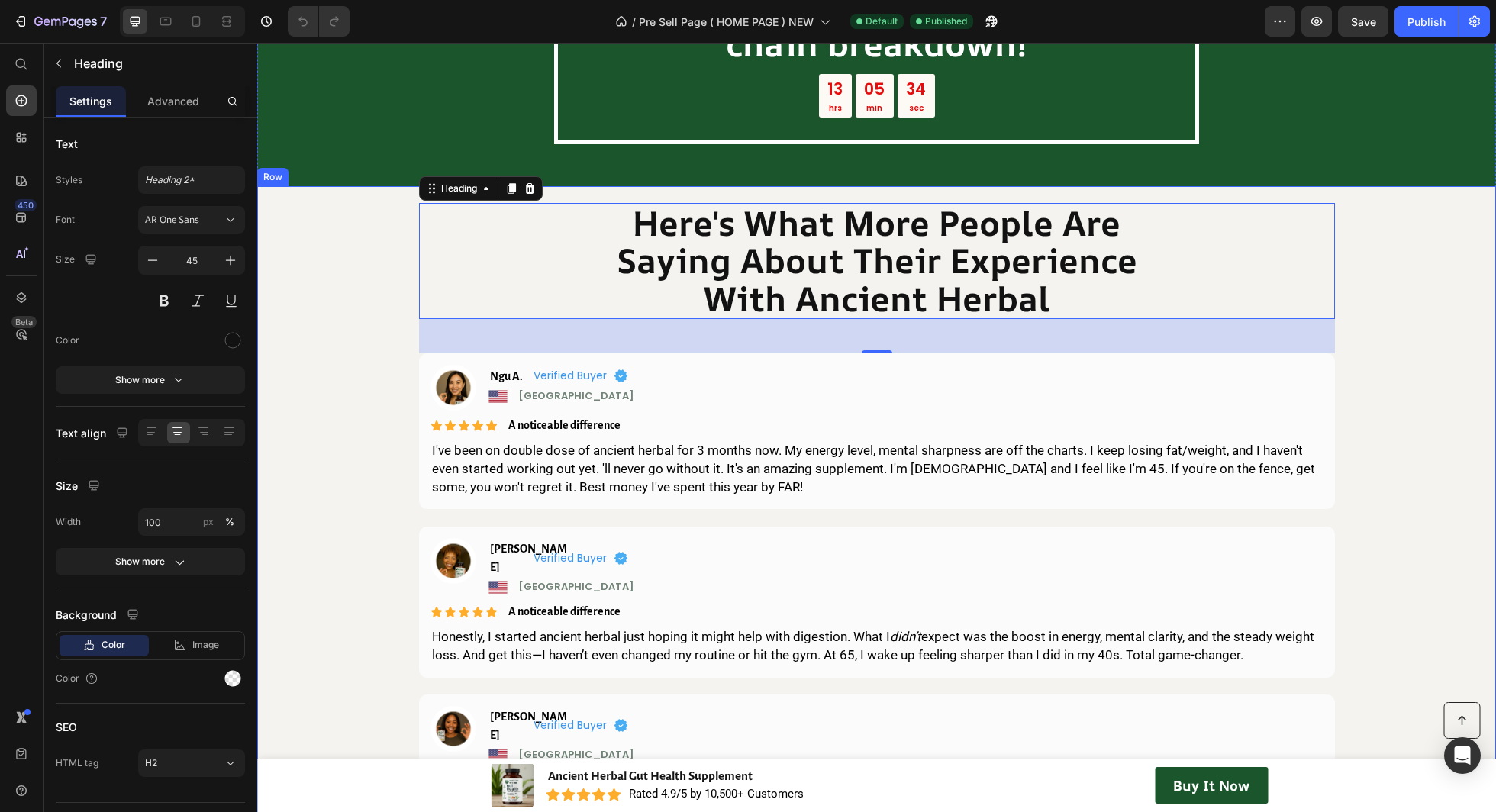 click on "Here's What More People Are Saying About Their Experience With Ancient Herbal Heading   45 Image Ngu A. Text block Verified Buyer Text Block Image Row Image United States Text Block Row Row Icon Icon Icon Icon Icon Icon List A noticeable difference Text Block Row I've been on double dose of ancient herbal for 3 months now. My energy level, mental sharpness are off the charts. I keep losing fat/weight, and I haven't even started working out yet. 'll never go without it. It's an amazing supplement. I'm [DEMOGRAPHIC_DATA] and I feel like I'm 45. If you're on the fence, get some, you won't regret it. Best money I've spent this year by FAR! Text block Row Image [PERSON_NAME] Text block Verified Buyer Text Block Image Row Image United States Text Block Row Row Icon Icon Icon Icon Icon Icon List A noticeable difference Text Block Row Honestly, I started ancient herbal just hoping it might help with digestion. What I  didn’t Text block Row Image [PERSON_NAME] Text block Verified Buyer Text Block Image Row Image United States Row Row" at bounding box center [876, 616] 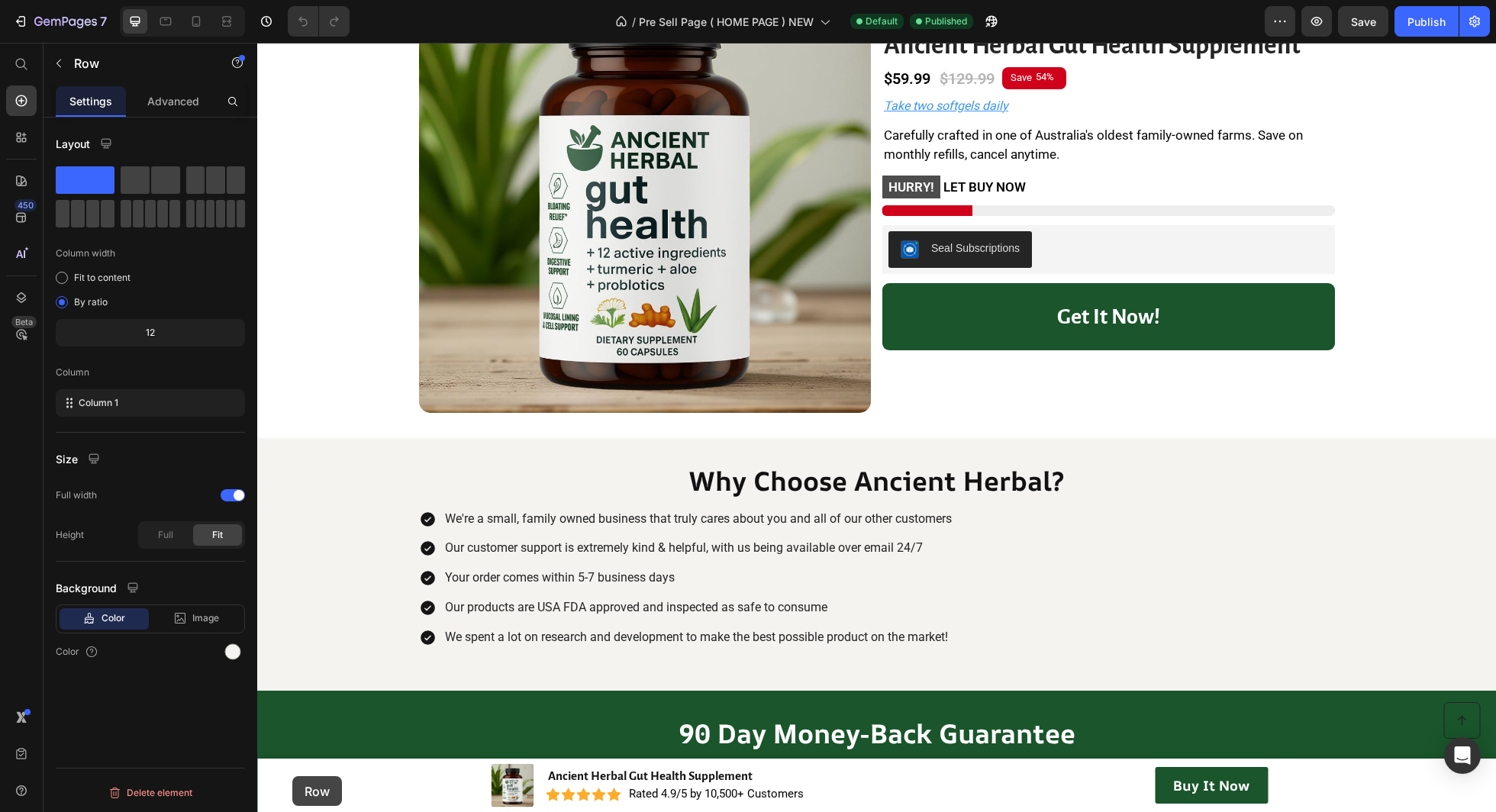 scroll, scrollTop: 1884, scrollLeft: 0, axis: vertical 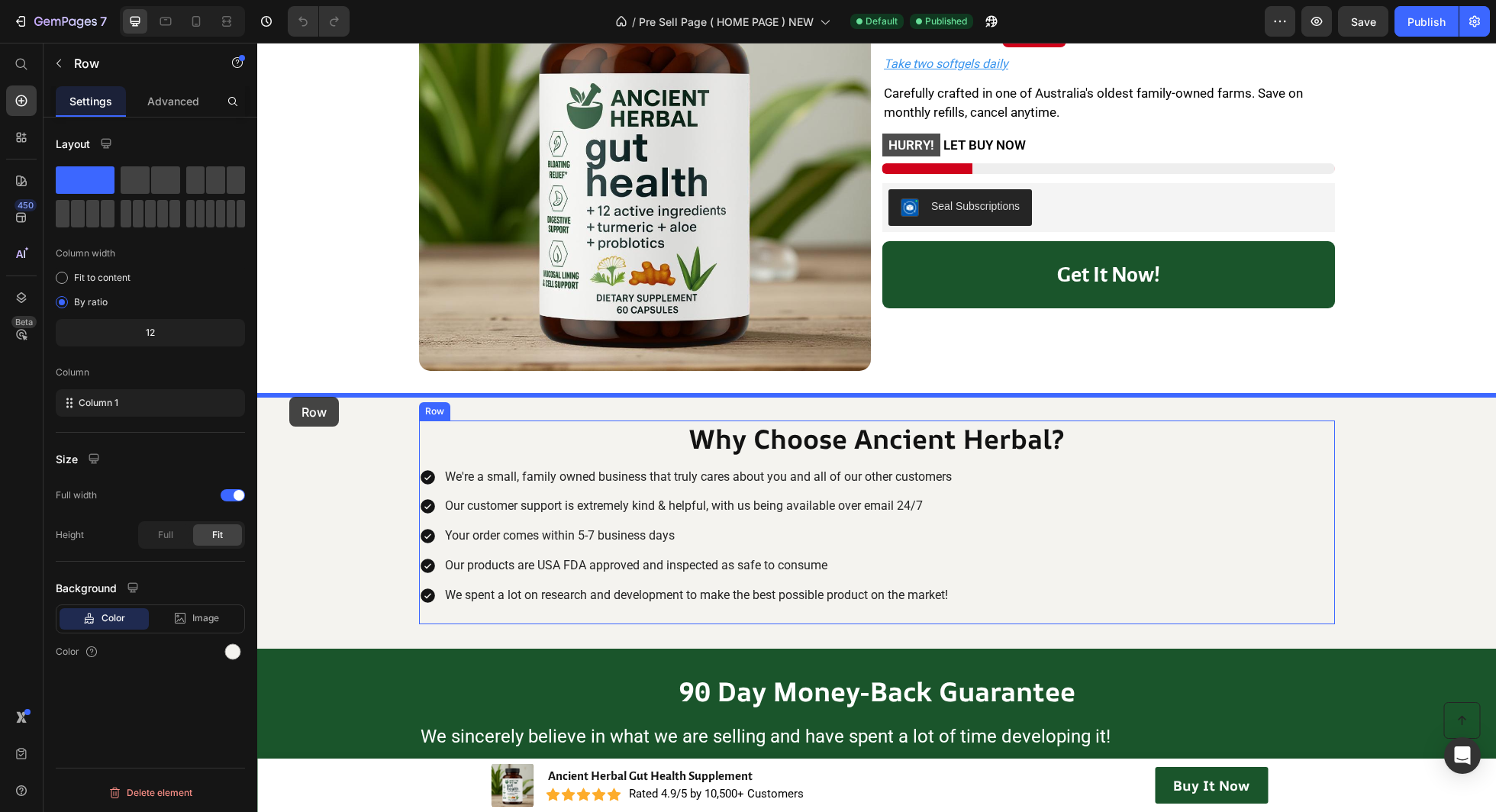 drag, startPoint x: 271, startPoint y: 174, endPoint x: 289, endPoint y: 397, distance: 223.72528 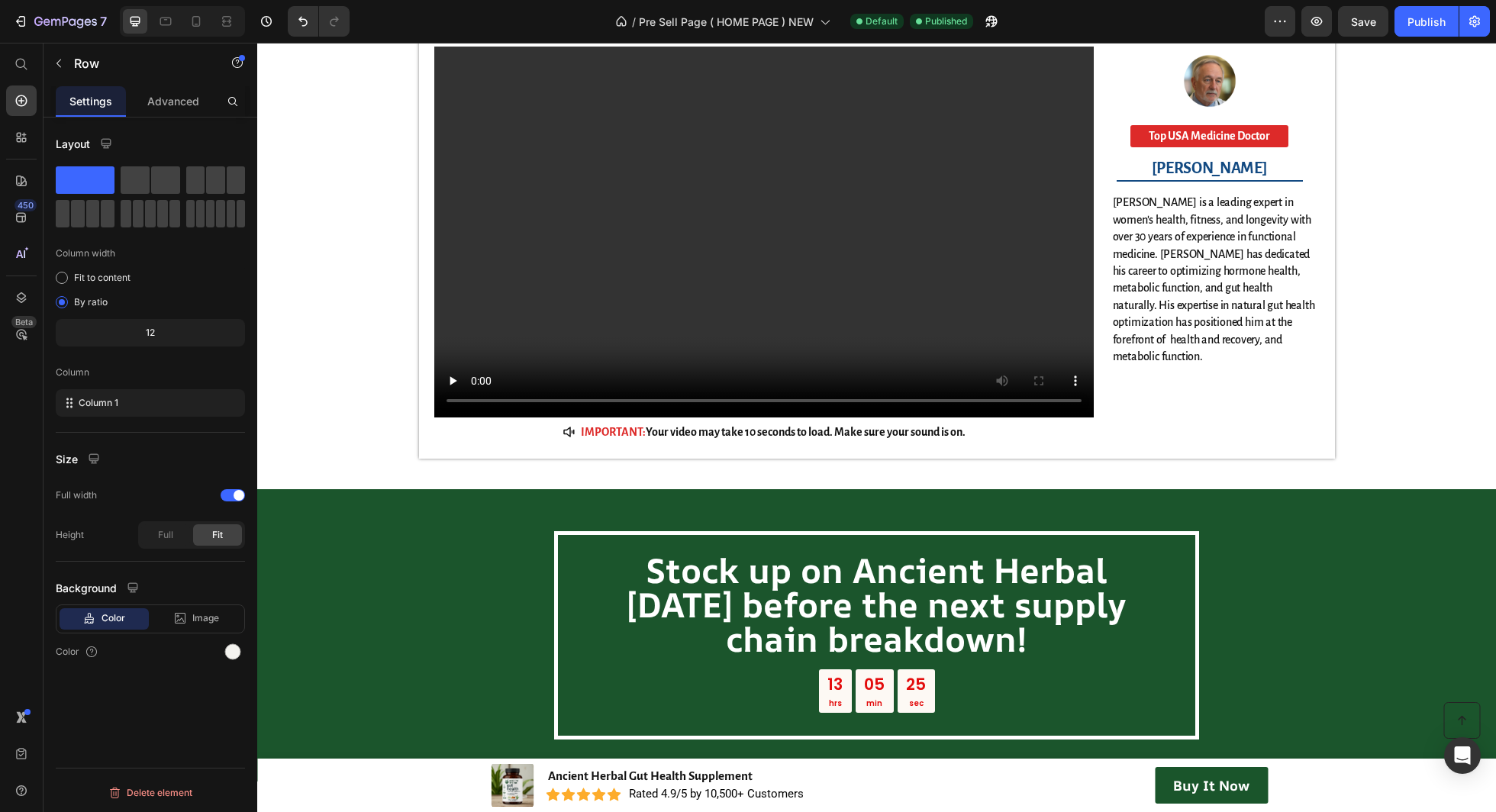 scroll, scrollTop: 516, scrollLeft: 0, axis: vertical 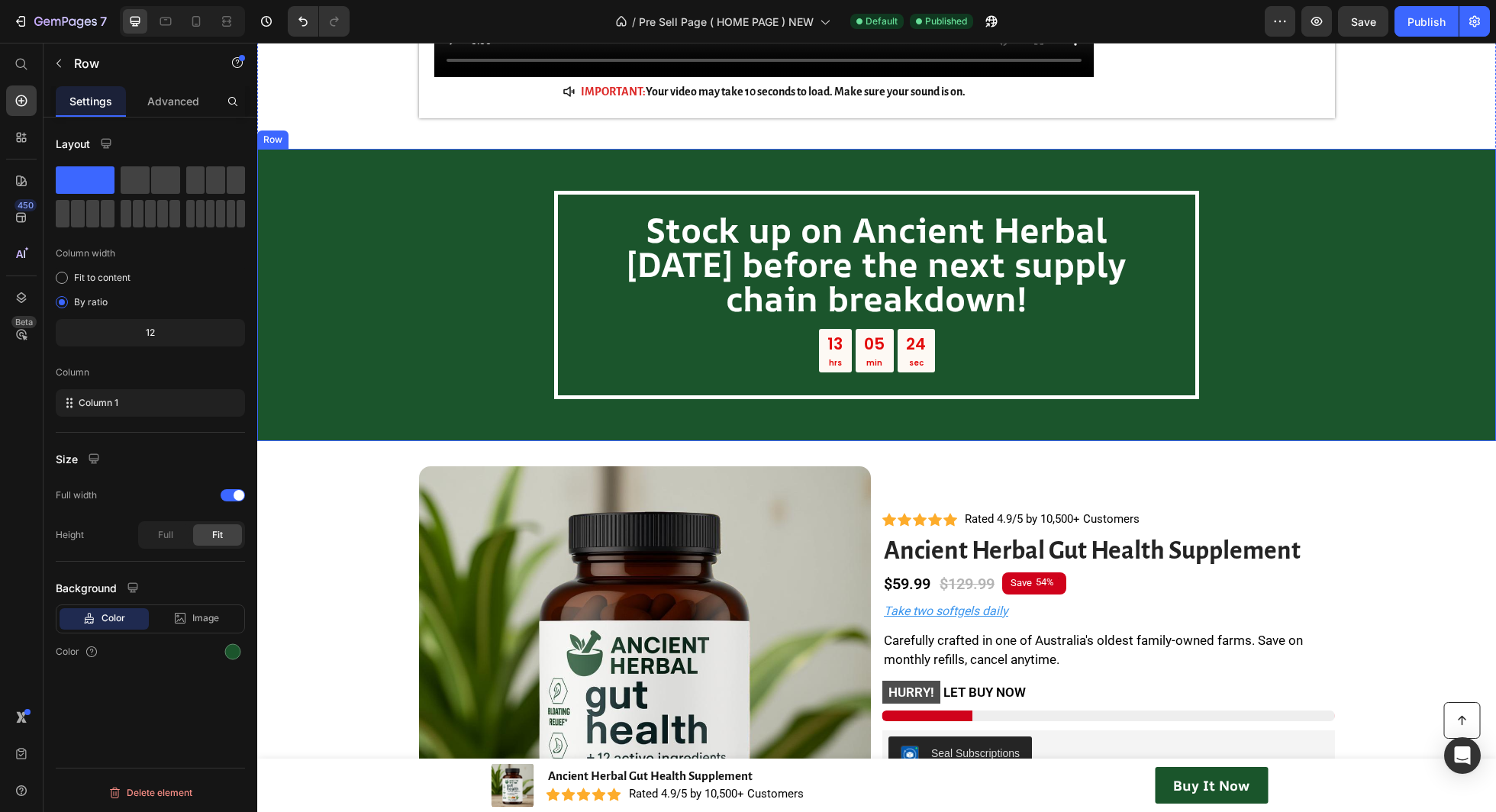 click on "Stock up on Ancient Herbal [DATE] before the next supply chain breakdown! Heading 13 hrs 05 min 24 sec Countdown Timer Row" at bounding box center [876, 295] 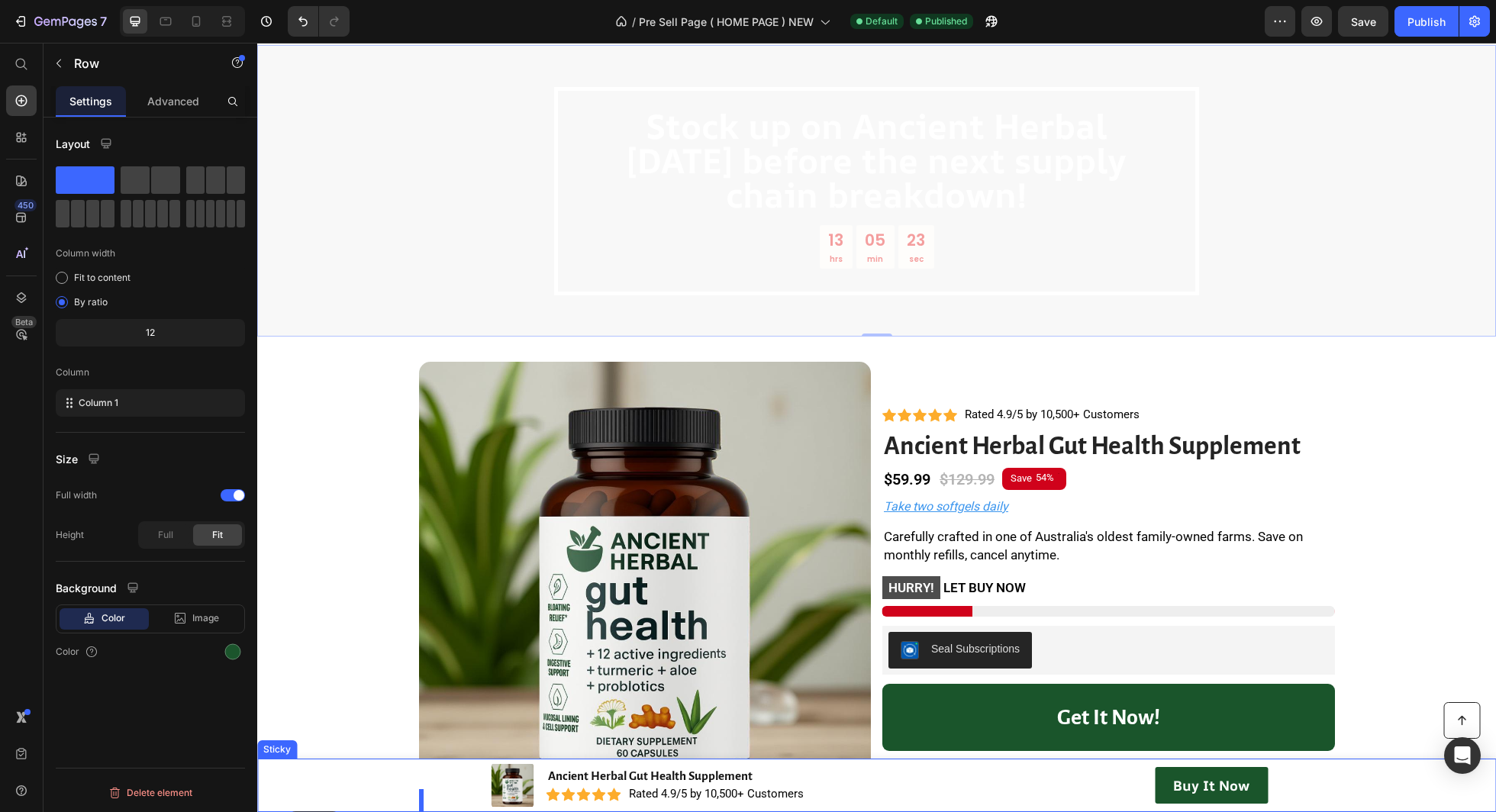 scroll, scrollTop: 650, scrollLeft: 0, axis: vertical 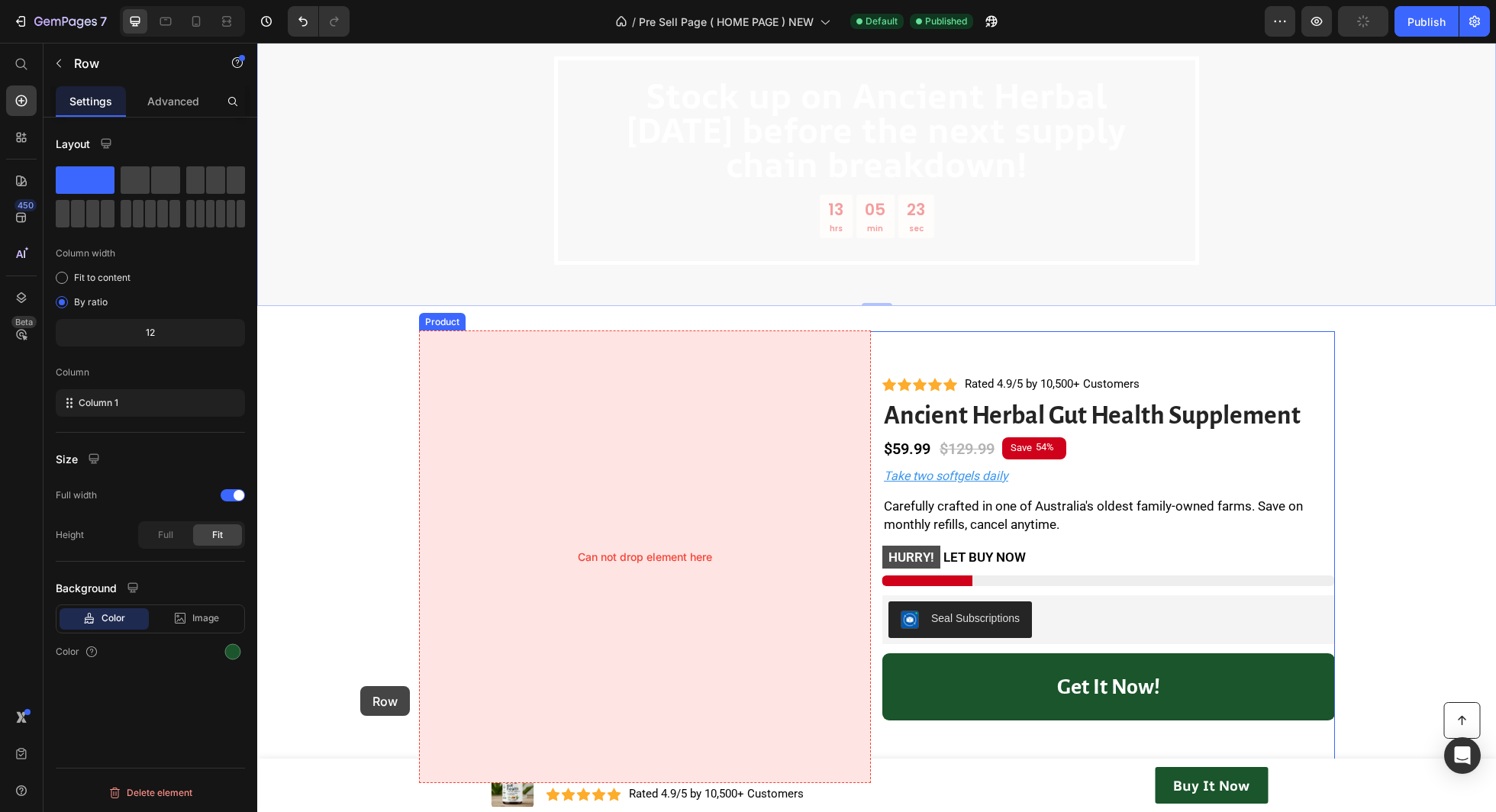 drag, startPoint x: 270, startPoint y: 134, endPoint x: 360, endPoint y: 667, distance: 540.5451 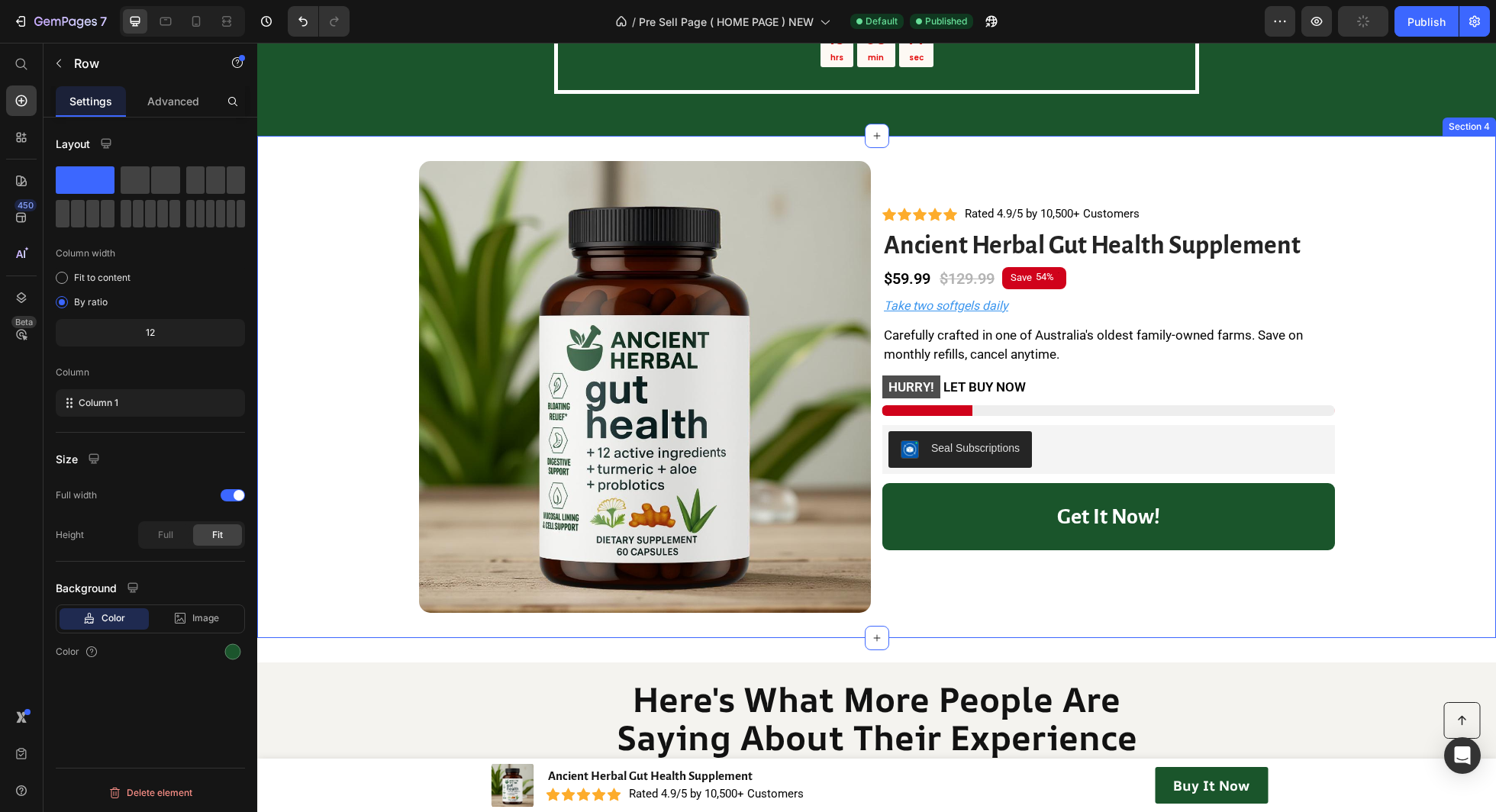 scroll, scrollTop: 864, scrollLeft: 0, axis: vertical 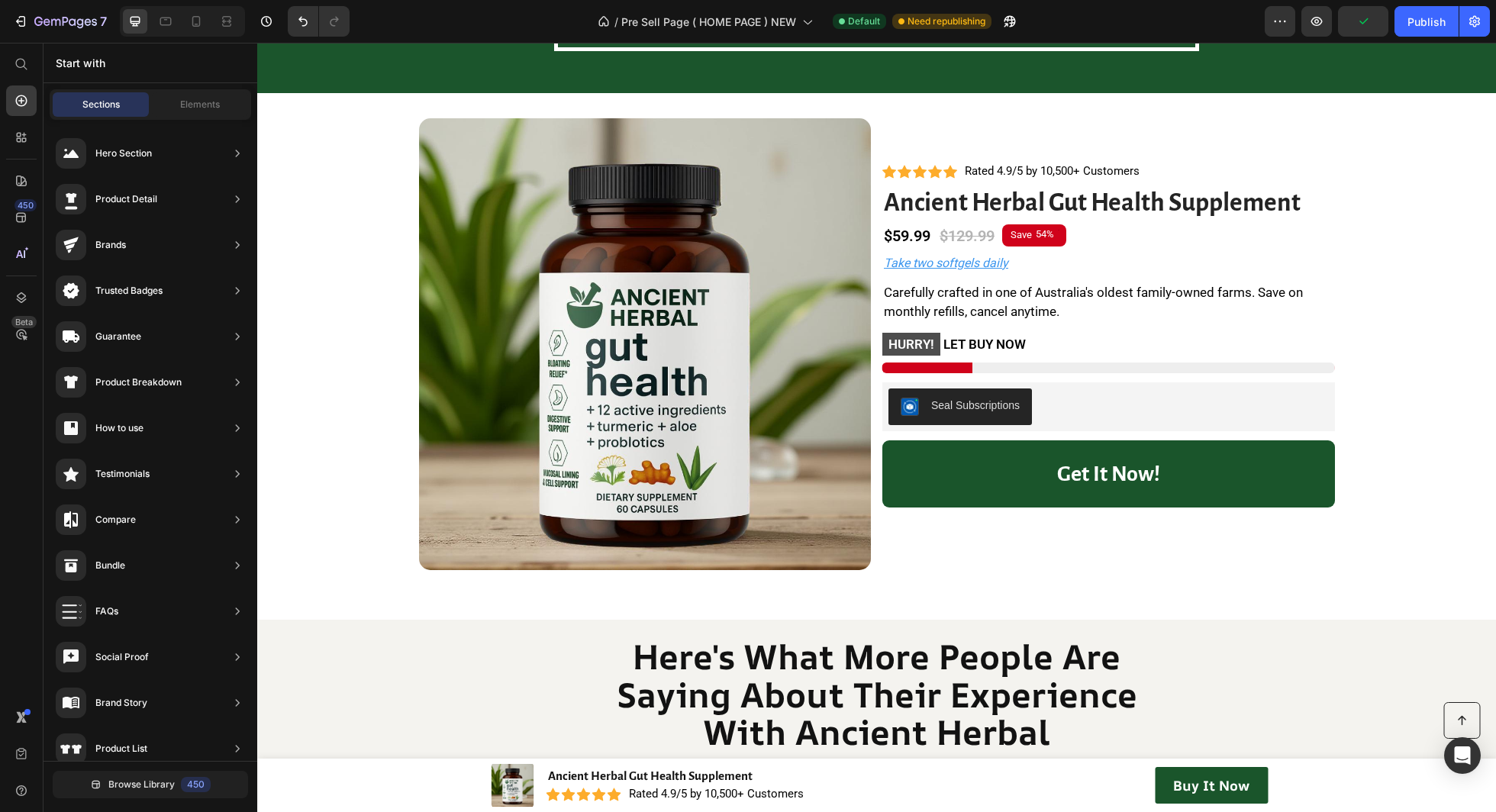 click on "Button Sticky" at bounding box center [876, 800] 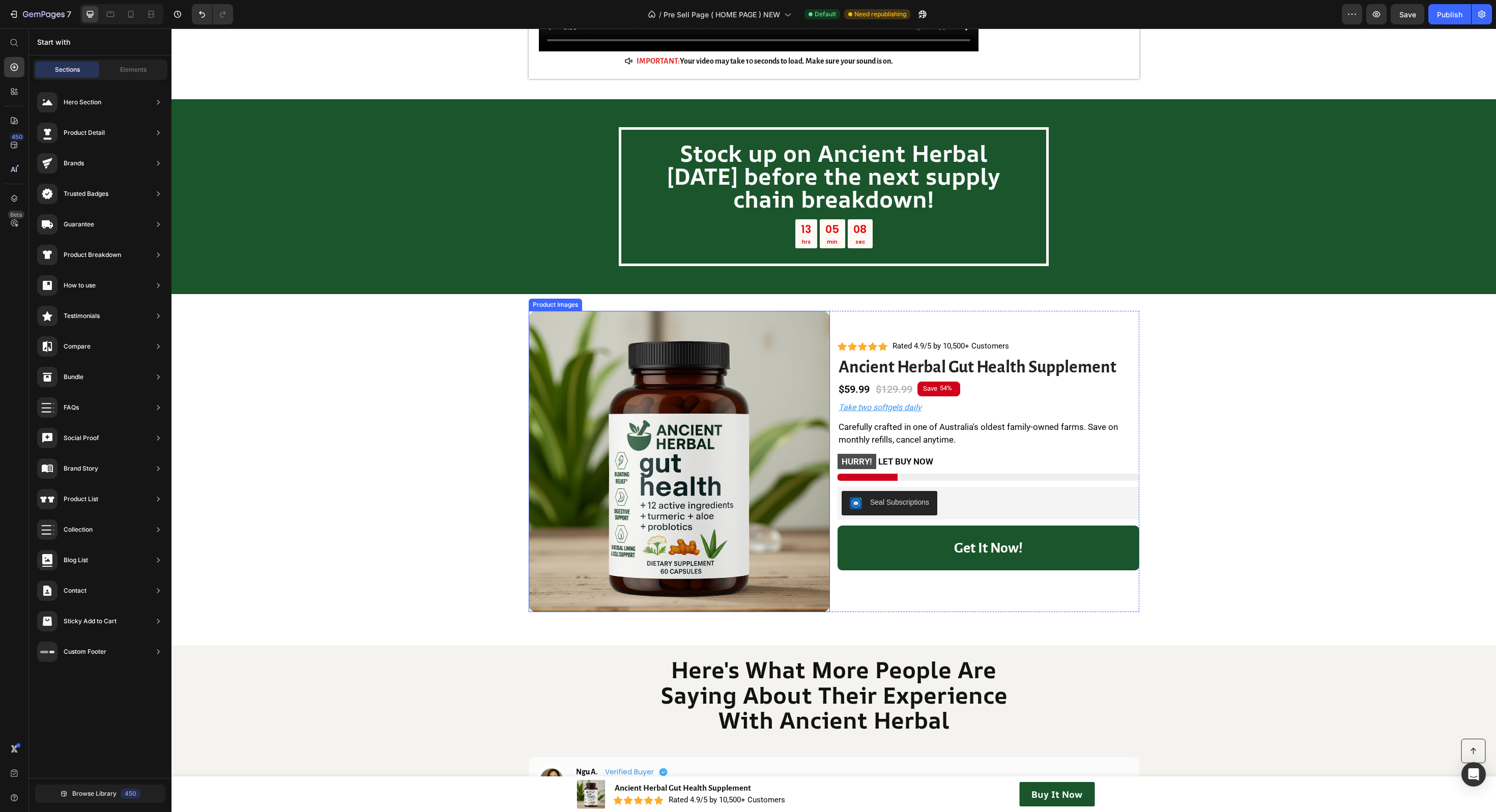 scroll, scrollTop: 287, scrollLeft: 0, axis: vertical 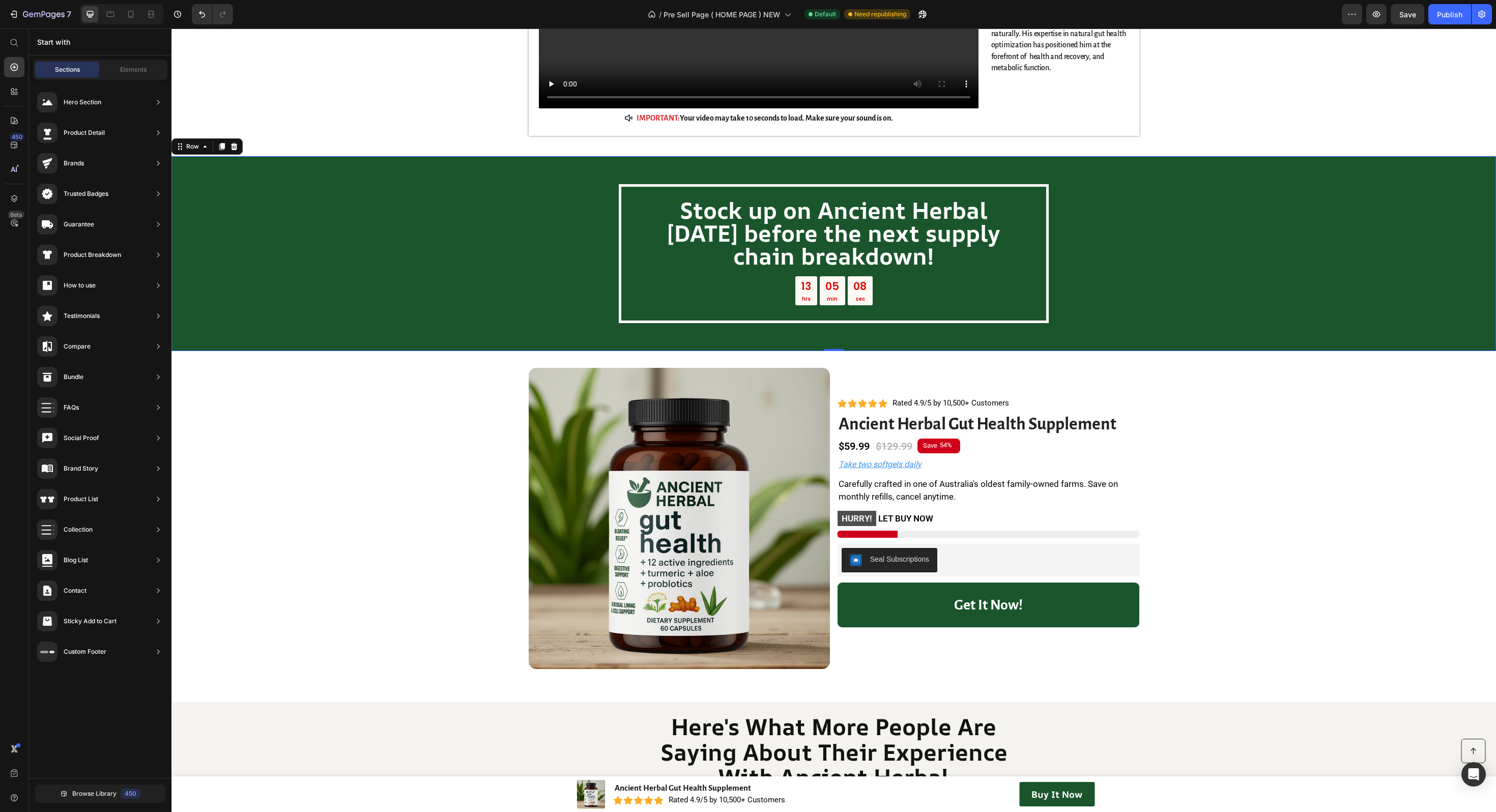 click on "Stock up on Ancient Herbal [DATE] before the next supply chain breakdown! Heading 13 hrs 05 min 08 sec Countdown Timer Row" at bounding box center [833, 253] 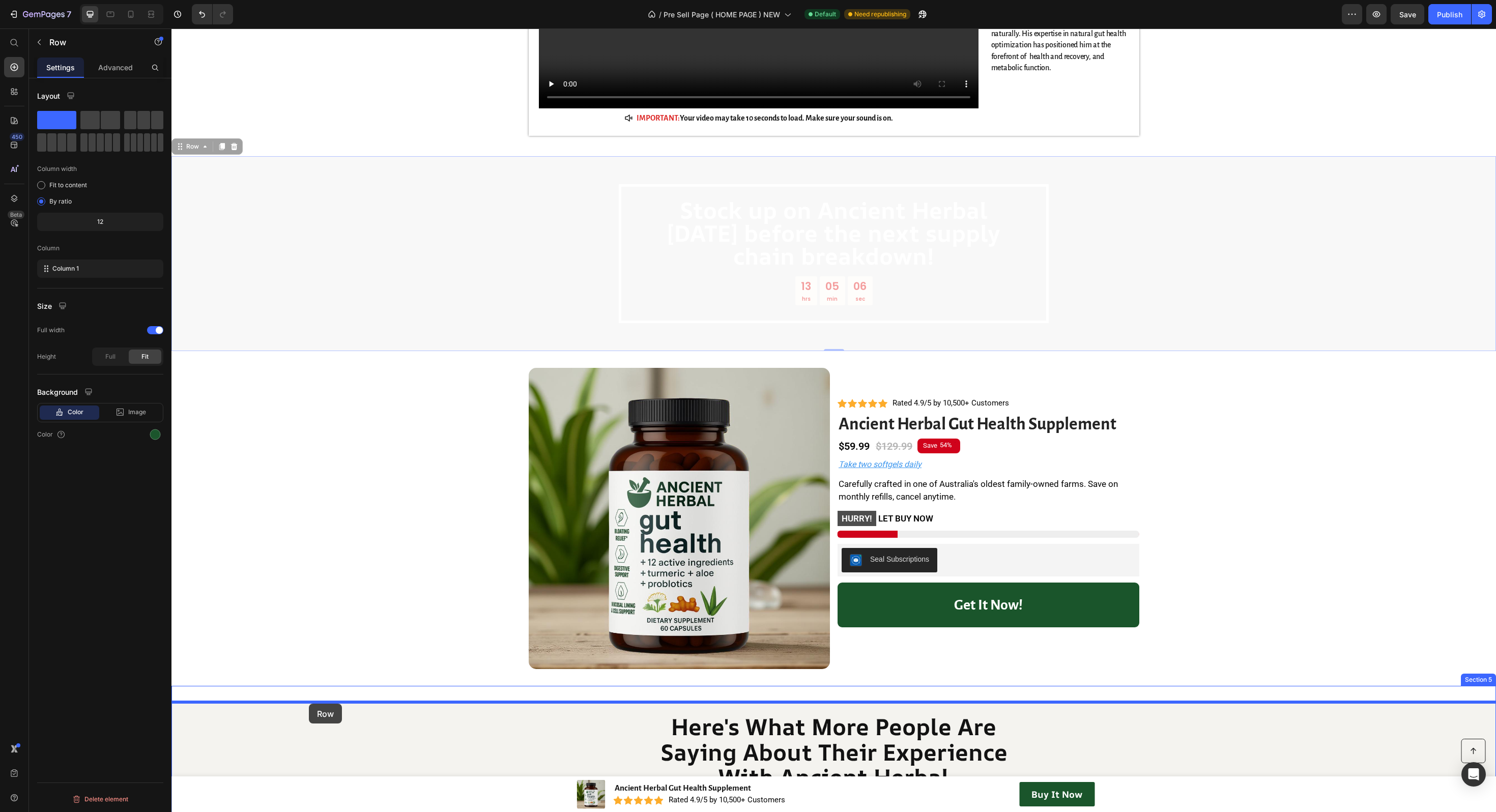 drag, startPoint x: 180, startPoint y: 145, endPoint x: 309, endPoint y: 704, distance: 573.692 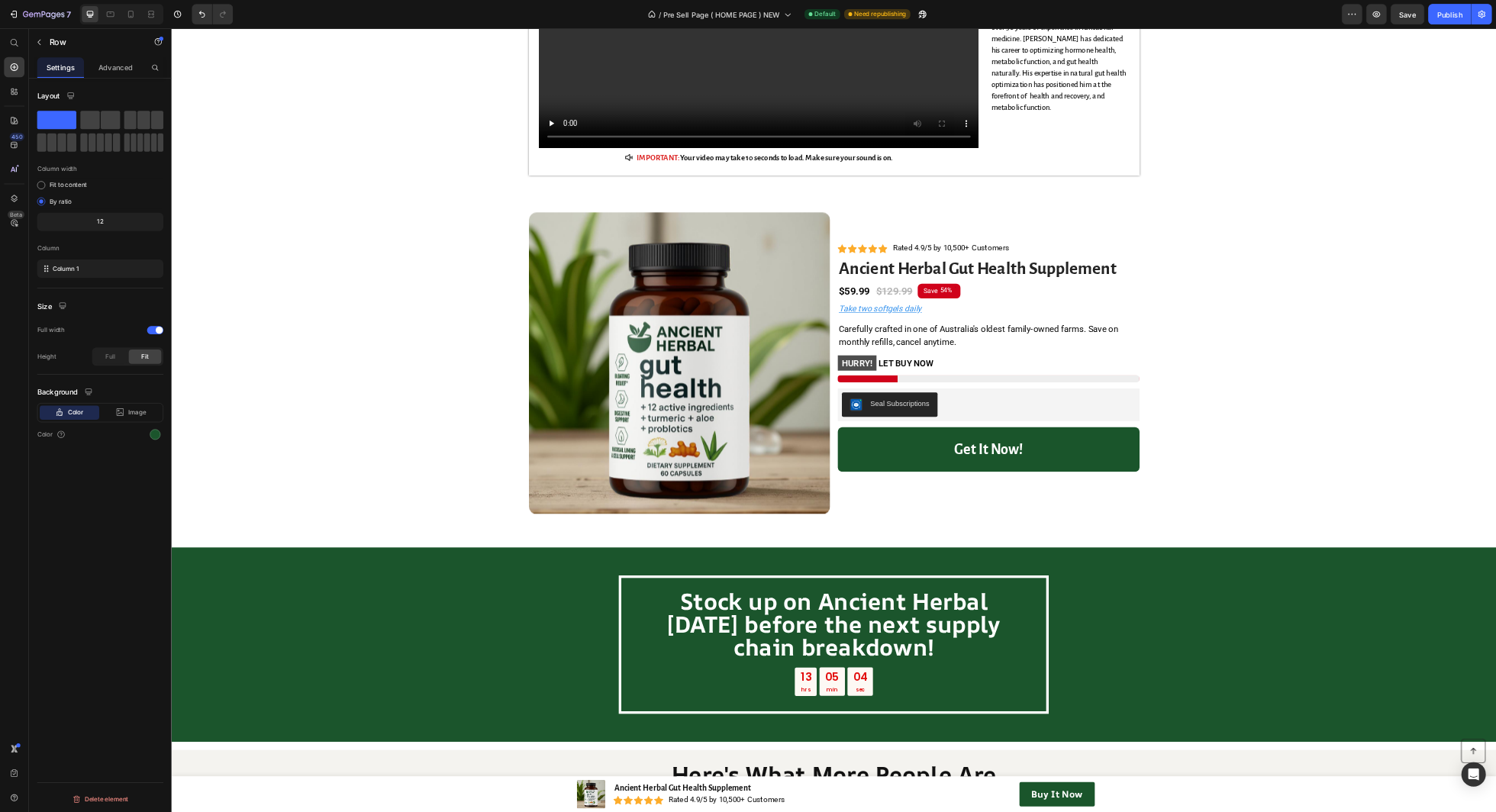 scroll, scrollTop: 0, scrollLeft: 0, axis: both 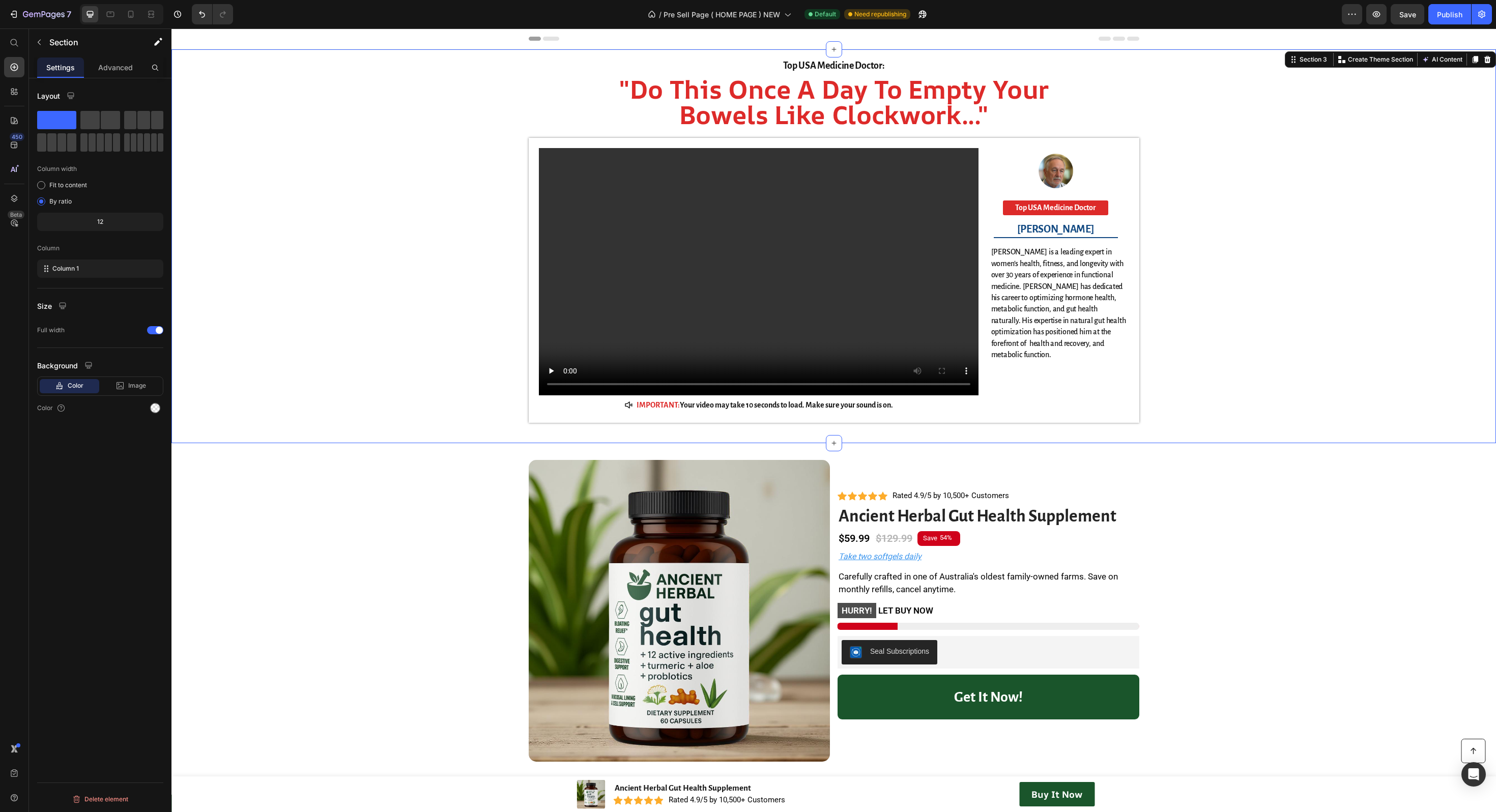 click on "Top USA Medicine Doctor: Heading "Do This Once A Day To Empty Your  Bowels Like Clockwork..." Heading Video
IMPORTANT:  Your video may take 10 seconds to load. Make sure your sound is on. Button Image Top USA Medicine Doctor Button Row [PERSON_NAME] Heading [PERSON_NAME] is a leading expert in women's health, fitness, and longevity with over 30 years of experience in functional medicine. [PERSON_NAME] has dedicated his career to optimizing hormone health, metabolic function, and gut health naturally. His expertise in natural gut health optimization has positioned him at the forefront of  health and recovery, and metabolic function. Text Block Row" at bounding box center [833, 251] 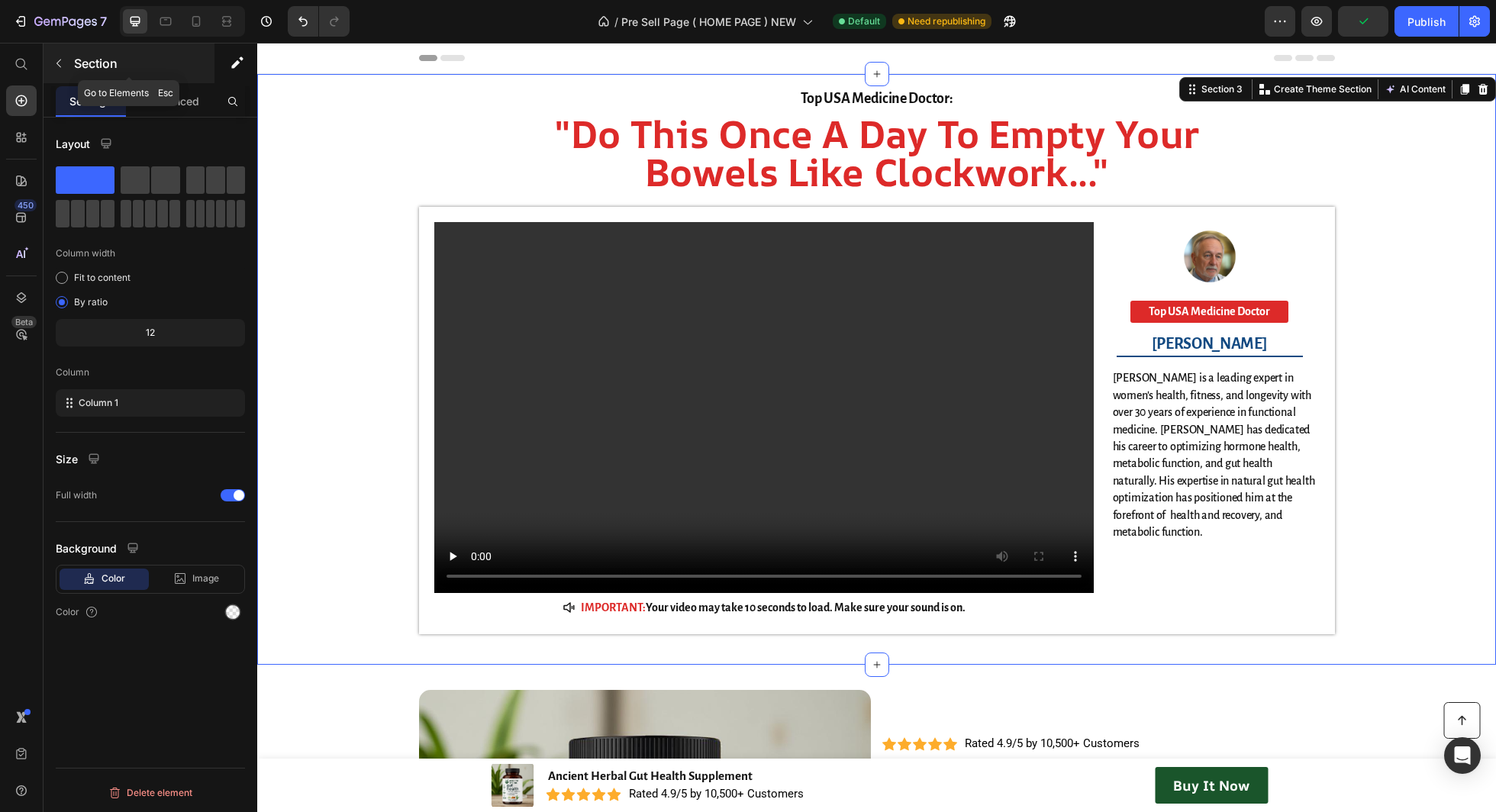 click at bounding box center [59, 63] 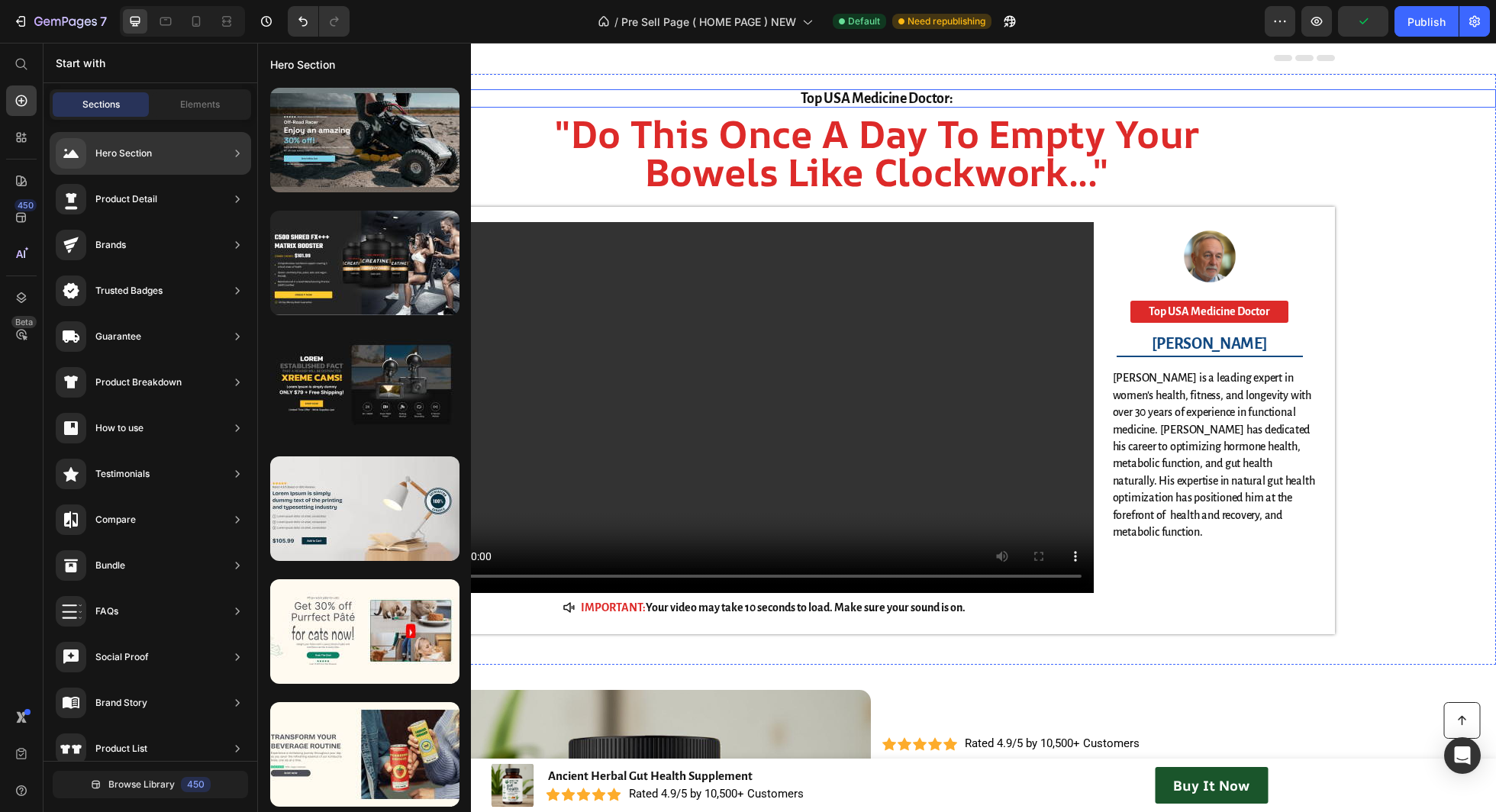 click on ""Do This Once A Day To Empty Your" at bounding box center (876, 134) 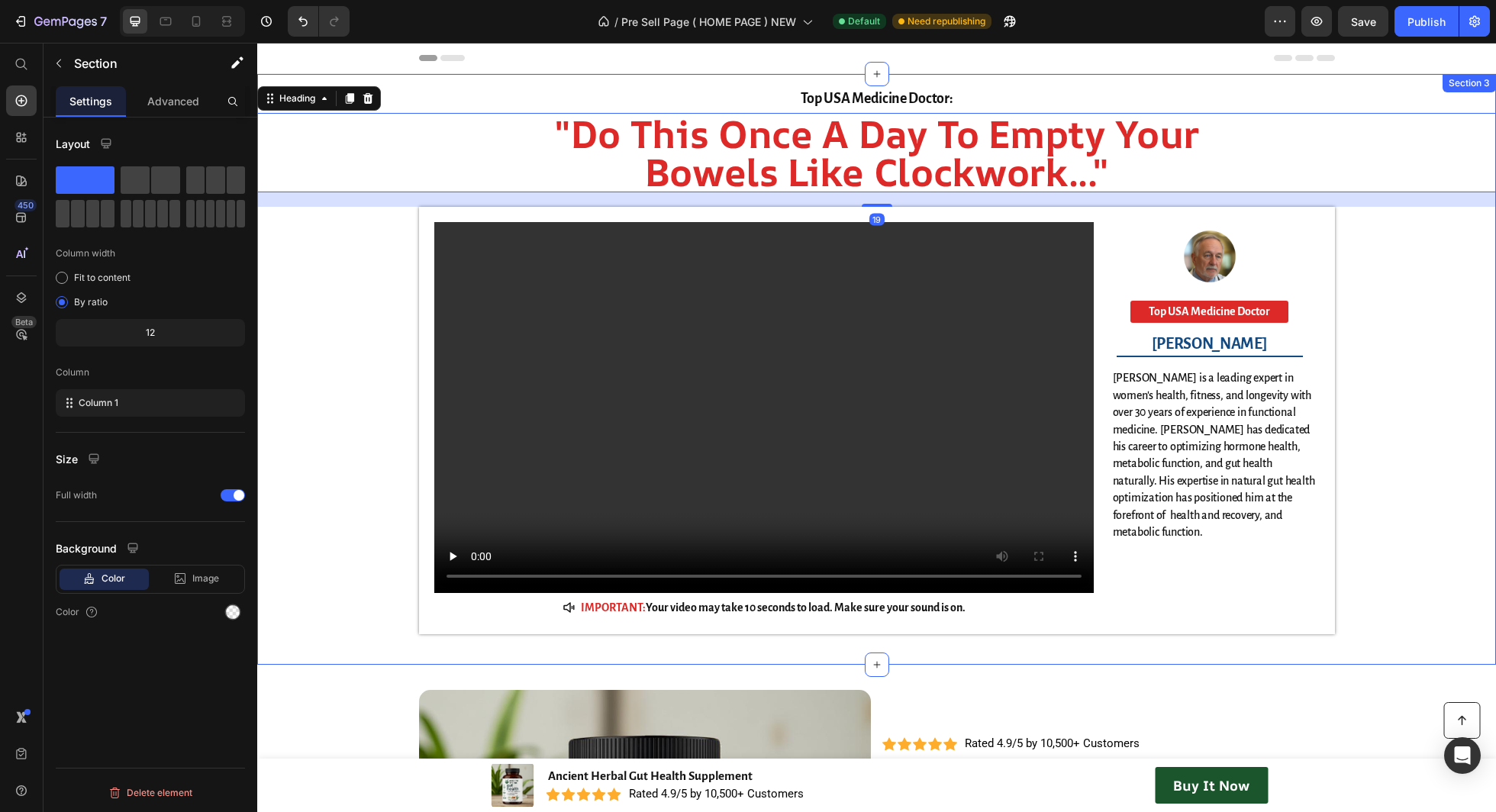 click on "Top USA Medicine Doctor: Heading "Do This Once A Day To Empty Your  Bowels Like Clockwork..." Heading   19 Video
IMPORTANT:  Your video may take 10 seconds to load. Make sure your sound is on. Button Image Top USA Medicine Doctor Button Row [PERSON_NAME] Heading [PERSON_NAME] is a leading expert in women's health, fitness, and longevity with over 30 years of experience in functional medicine. [PERSON_NAME] has dedicated his career to optimizing hormone health, metabolic function, and gut health naturally. His expertise in natural gut health optimization has positioned him at the forefront of  health and recovery, and metabolic function. Text Block Row Section 3" at bounding box center [876, 369] 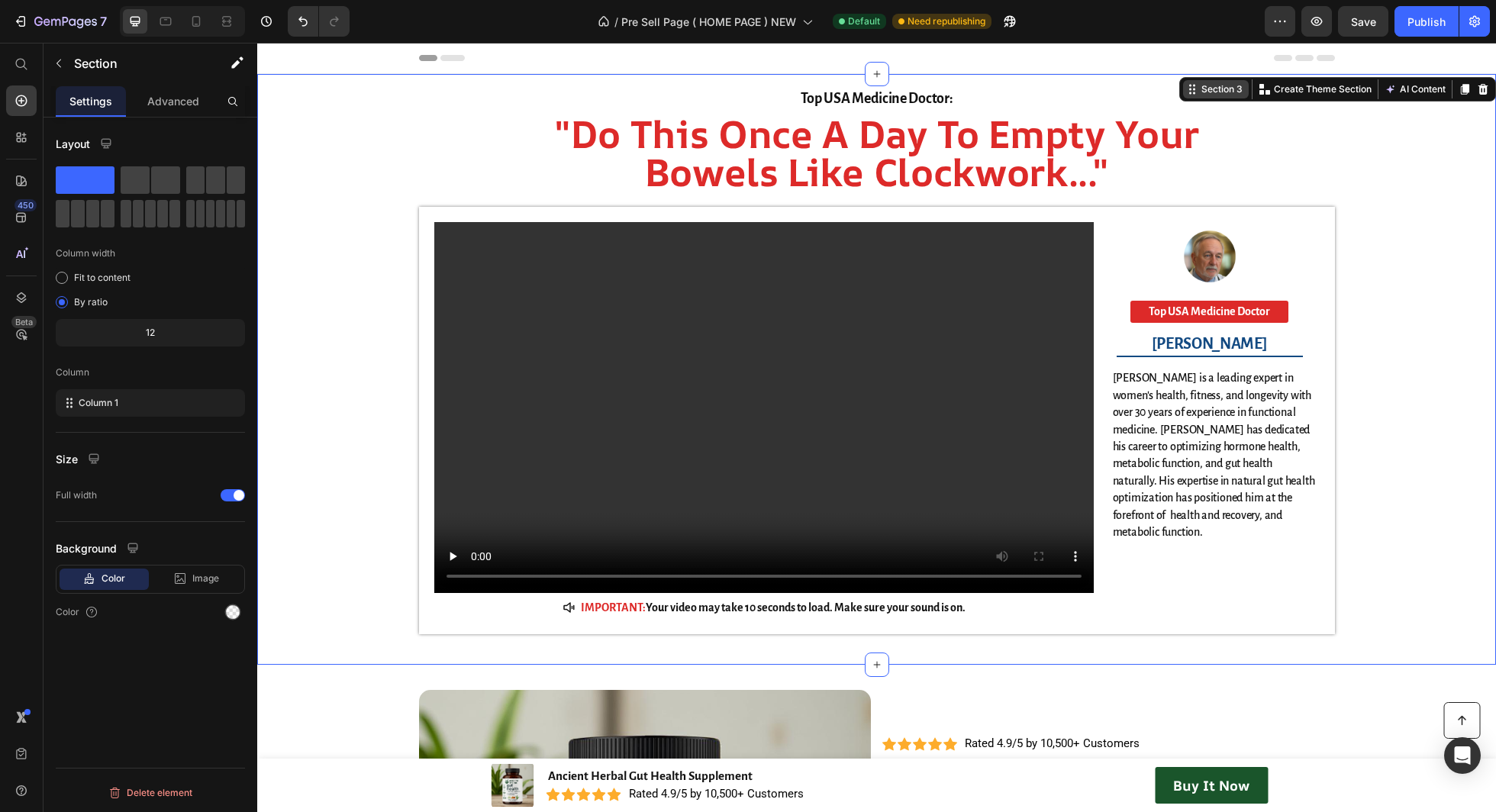 click on "Section 3" at bounding box center [1222, 89] 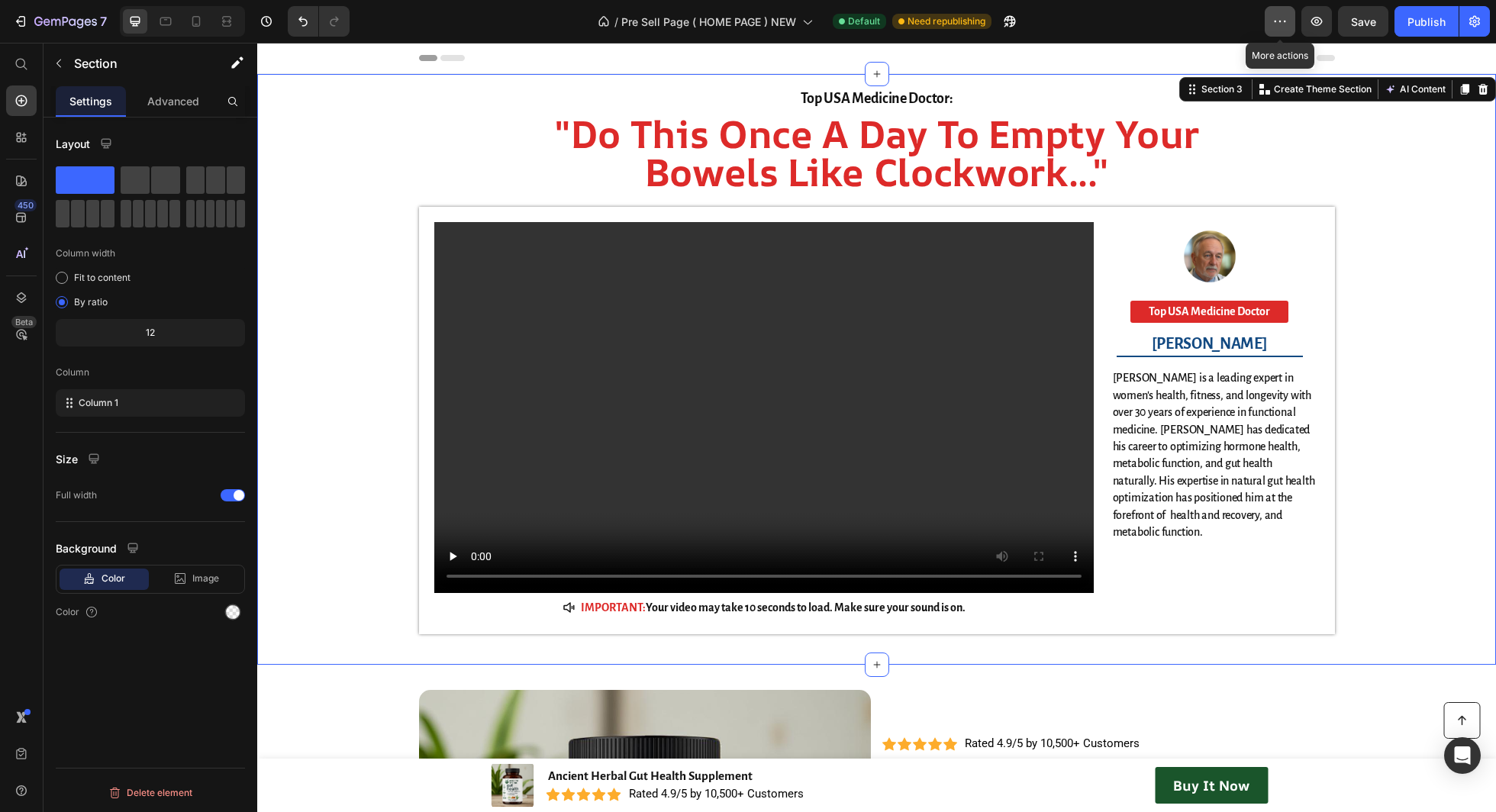 click 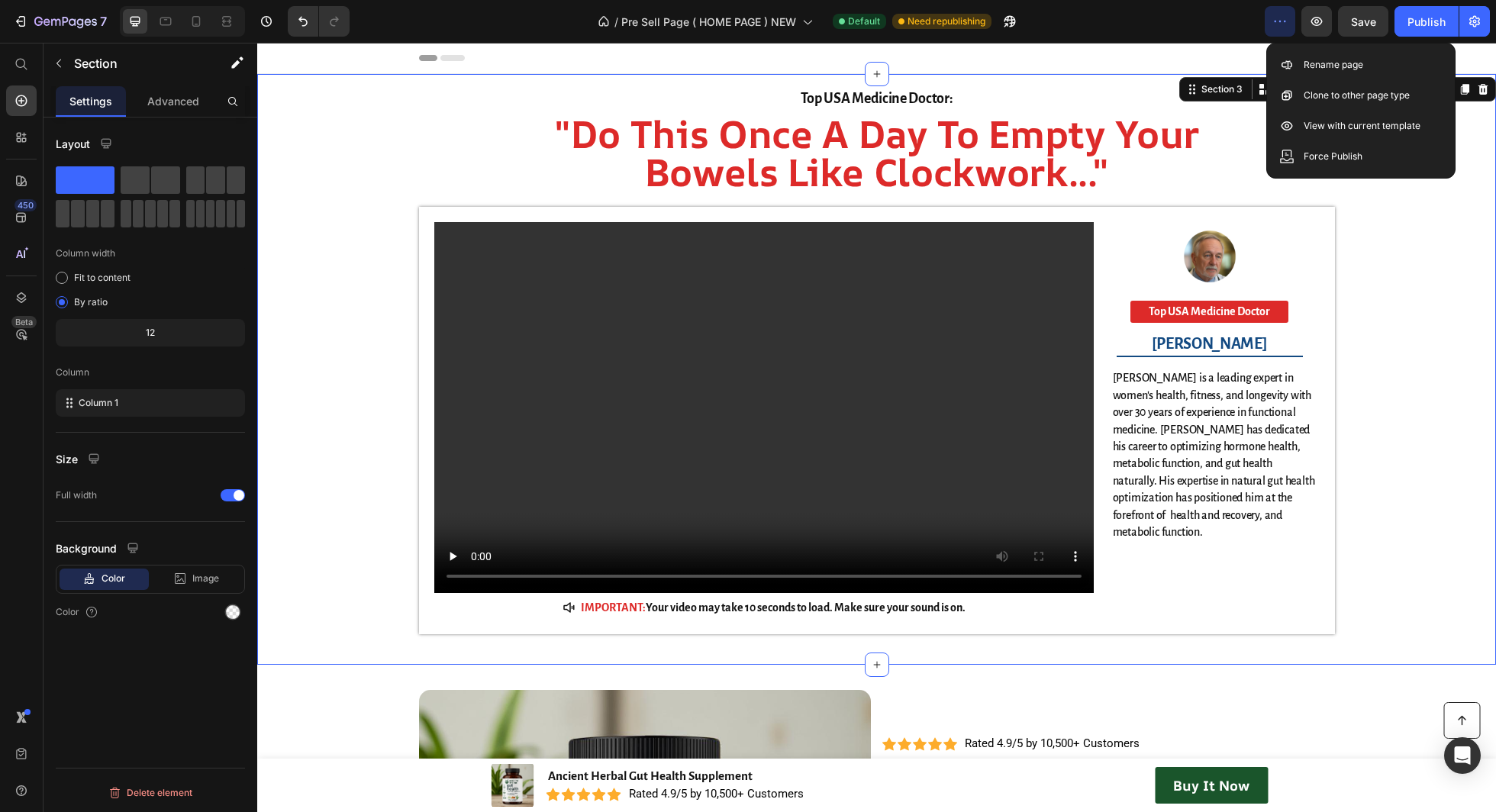 click on "Top USA Medicine Doctor: Heading "Do This Once A Day To Empty Your  Bowels Like Clockwork..." Heading Video
IMPORTANT:  Your video may take 10 seconds to load. Make sure your sound is on. Button Image Top USA Medicine Doctor Button Row [PERSON_NAME] Heading [PERSON_NAME] is a leading expert in women's health, fitness, and longevity with over 30 years of experience in functional medicine. [PERSON_NAME] has dedicated his career to optimizing hormone health, metabolic function, and gut health naturally. His expertise in natural gut health optimization has positioned him at the forefront of  health and recovery, and metabolic function. Text Block Row" at bounding box center (876, 377) 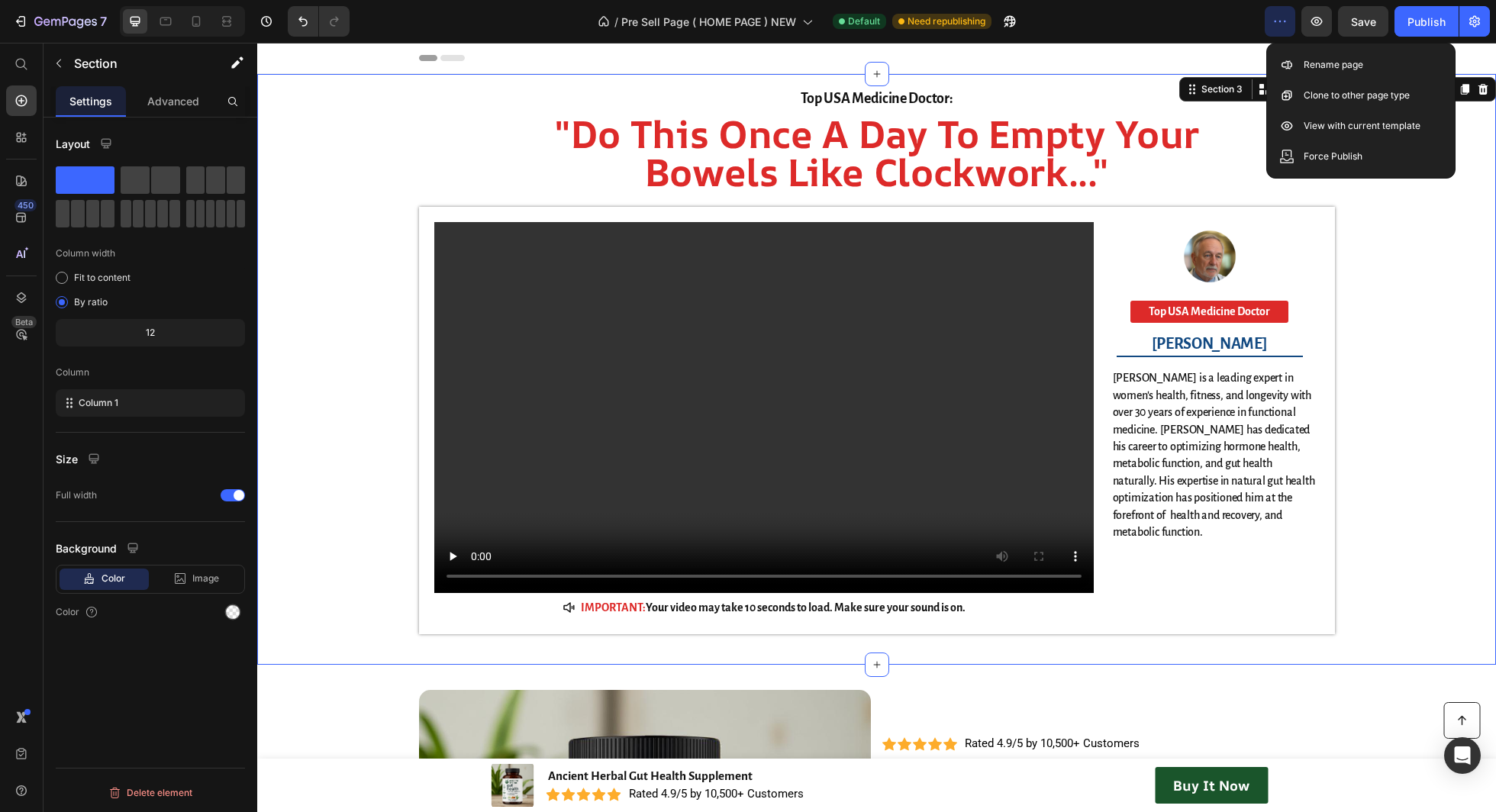 click on "Top USA Medicine Doctor: Heading "Do This Once A Day To Empty Your  Bowels Like Clockwork..." Heading Video
IMPORTANT:  Your video may take 10 seconds to load. Make sure your sound is on. Button Image Top USA Medicine Doctor Button Row [PERSON_NAME] Heading [PERSON_NAME] is a leading expert in women's health, fitness, and longevity with over 30 years of experience in functional medicine. [PERSON_NAME] has dedicated his career to optimizing hormone health, metabolic function, and gut health naturally. His expertise in natural gut health optimization has positioned him at the forefront of  health and recovery, and metabolic function. Text Block Row" at bounding box center [876, 377] 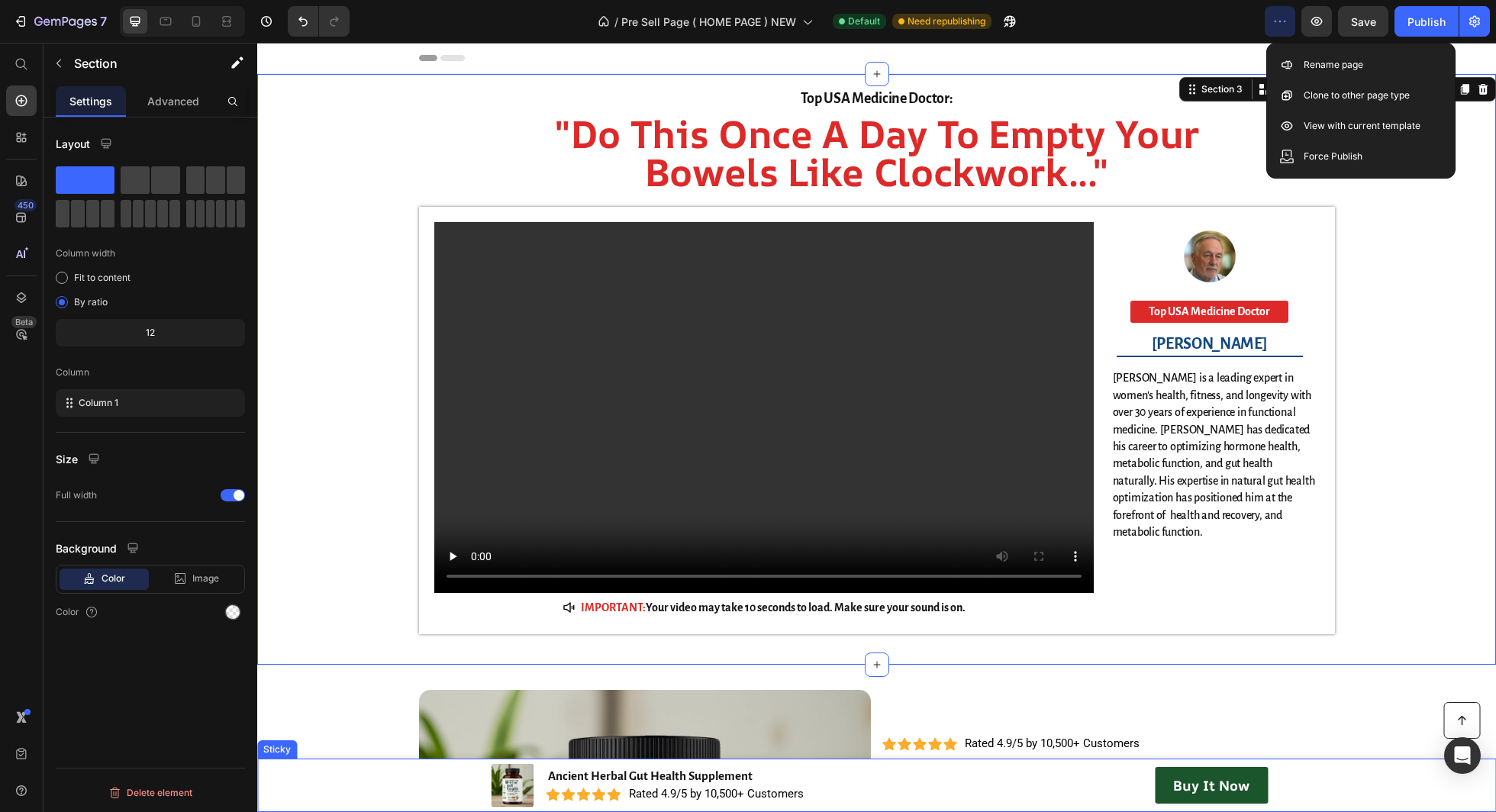 click on "Product Images Icon Icon Icon Icon Icon Icon List Rated 4.9/5 by 10,500+ Customers Text Block Row Ancient Herbal Gut Health Supplement Product Title $59.99 Product Price $129.99 Product Price Save 54% Discount Tag Row Take two softgels daily Text Block Carefully crafted in one of Australia's oldest family-owned farms. Save on monthly refills, cancel anytime. Text Block
HURRY!  LET BUY NOW Stock Counter Seal Subscriptions Seal Subscriptions get it now! Button Row Product" at bounding box center [876, 916] 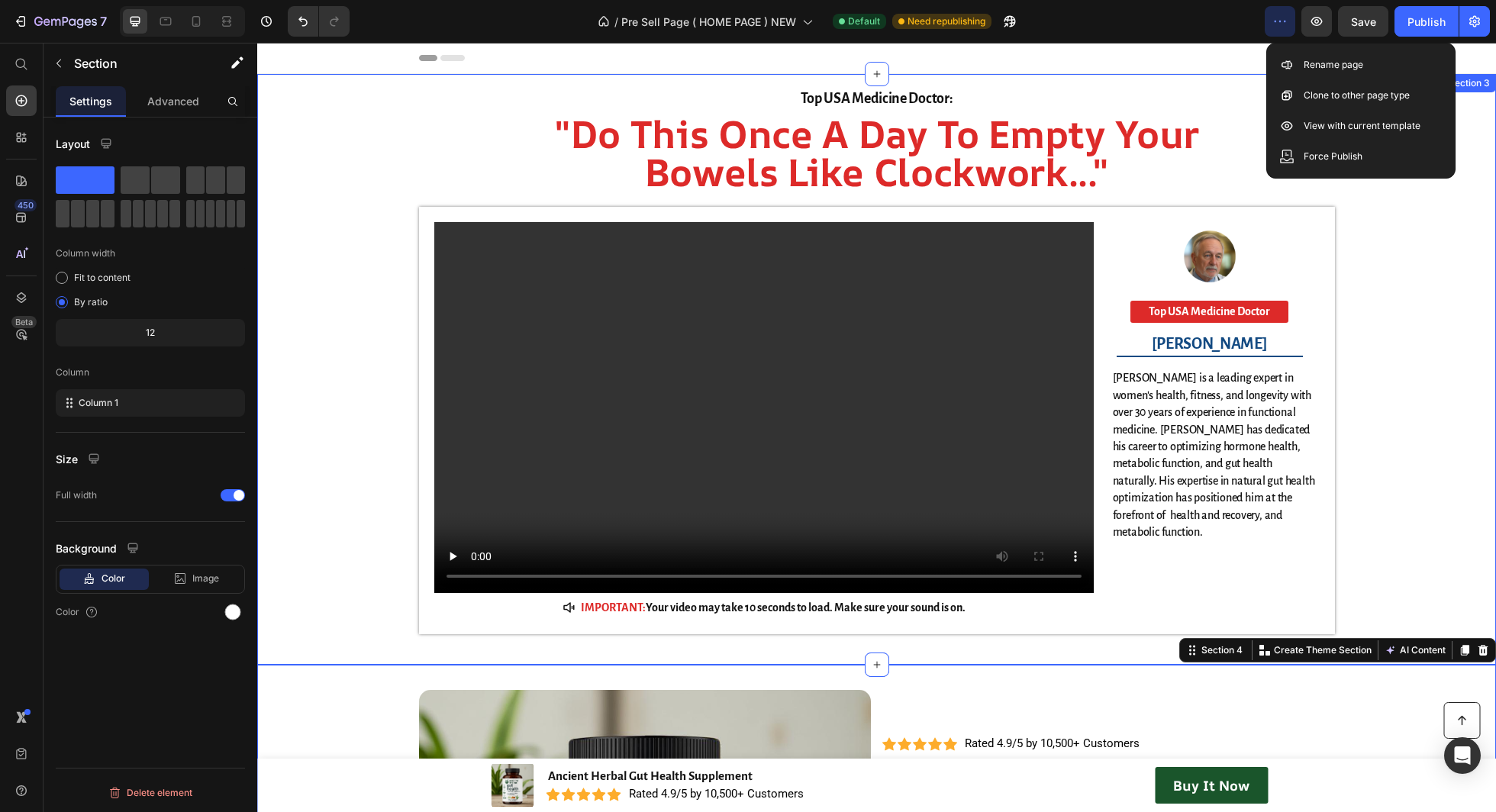 click on "Top USA Medicine Doctor: Heading "Do This Once A Day To Empty Your  Bowels Like Clockwork..." Heading Video
IMPORTANT:  Your video may take 10 seconds to load. Make sure your sound is on. Button Image Top USA Medicine Doctor Button Row [PERSON_NAME] Heading [PERSON_NAME] is a leading expert in women's health, fitness, and longevity with over 30 years of experience in functional medicine. [PERSON_NAME] has dedicated his career to optimizing hormone health, metabolic function, and gut health naturally. His expertise in natural gut health optimization has positioned him at the forefront of  health and recovery, and metabolic function. Text Block Row" at bounding box center [876, 377] 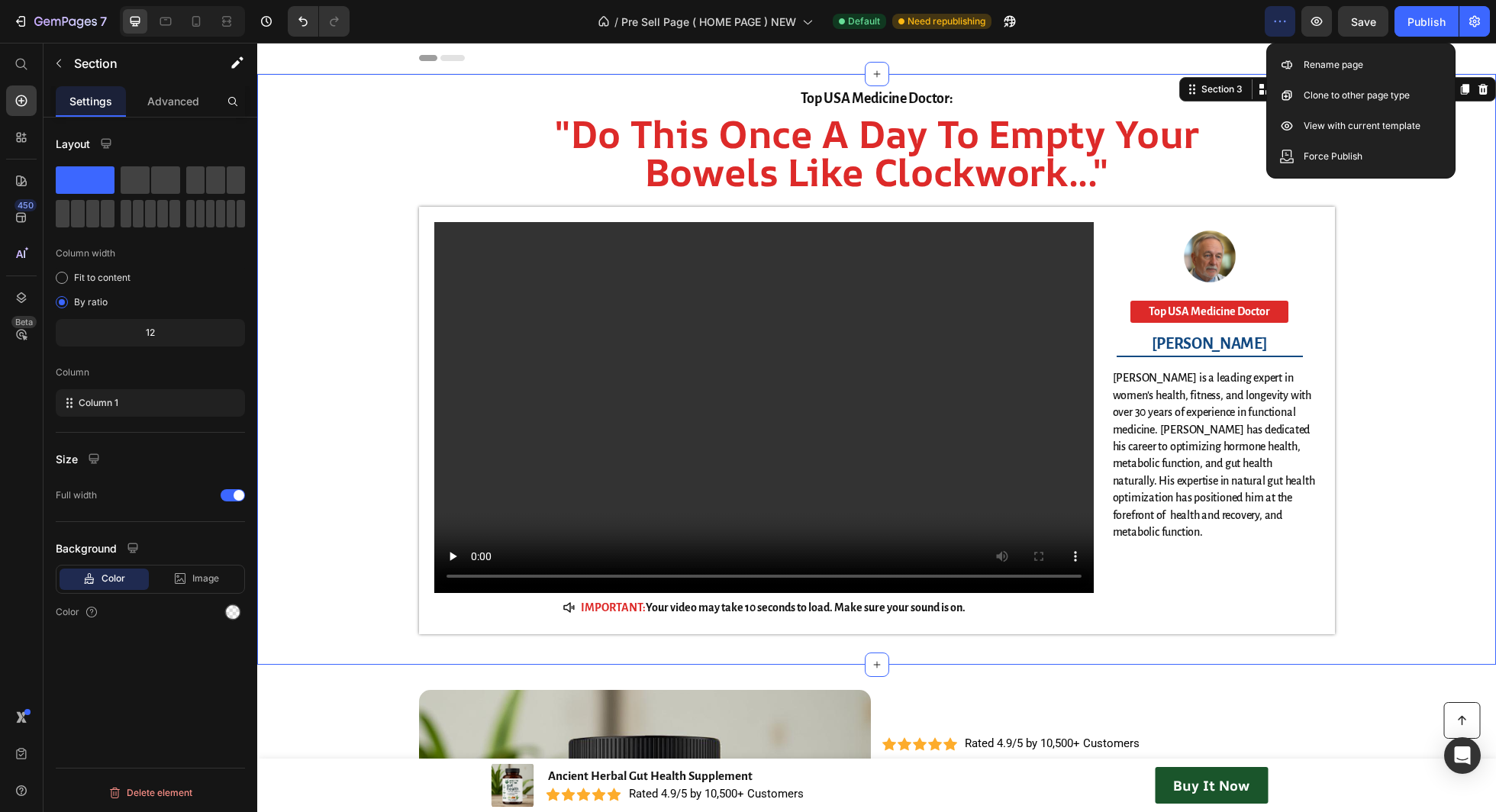 click on "Top USA Medicine Doctor: Heading "Do This Once A Day To Empty Your  Bowels Like Clockwork..." Heading Video
IMPORTANT:  Your video may take 10 seconds to load. Make sure your sound is on. Button Image Top USA Medicine Doctor Button Row [PERSON_NAME] Heading [PERSON_NAME] is a leading expert in women's health, fitness, and longevity with over 30 years of experience in functional medicine. [PERSON_NAME] has dedicated his career to optimizing hormone health, metabolic function, and gut health naturally. His expertise in natural gut health optimization has positioned him at the forefront of  health and recovery, and metabolic function. Text Block Row" at bounding box center [876, 377] 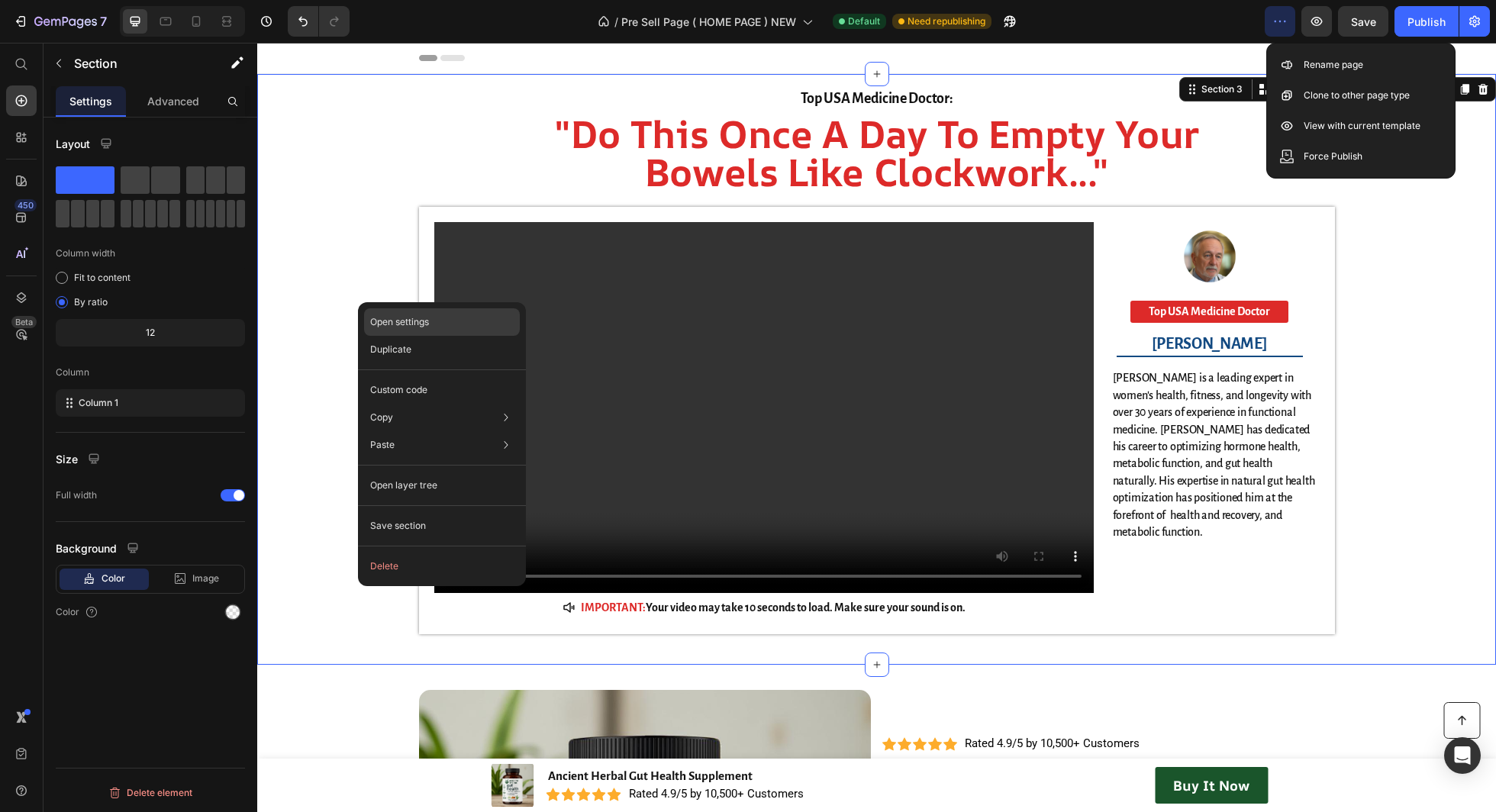 click on "Open settings" 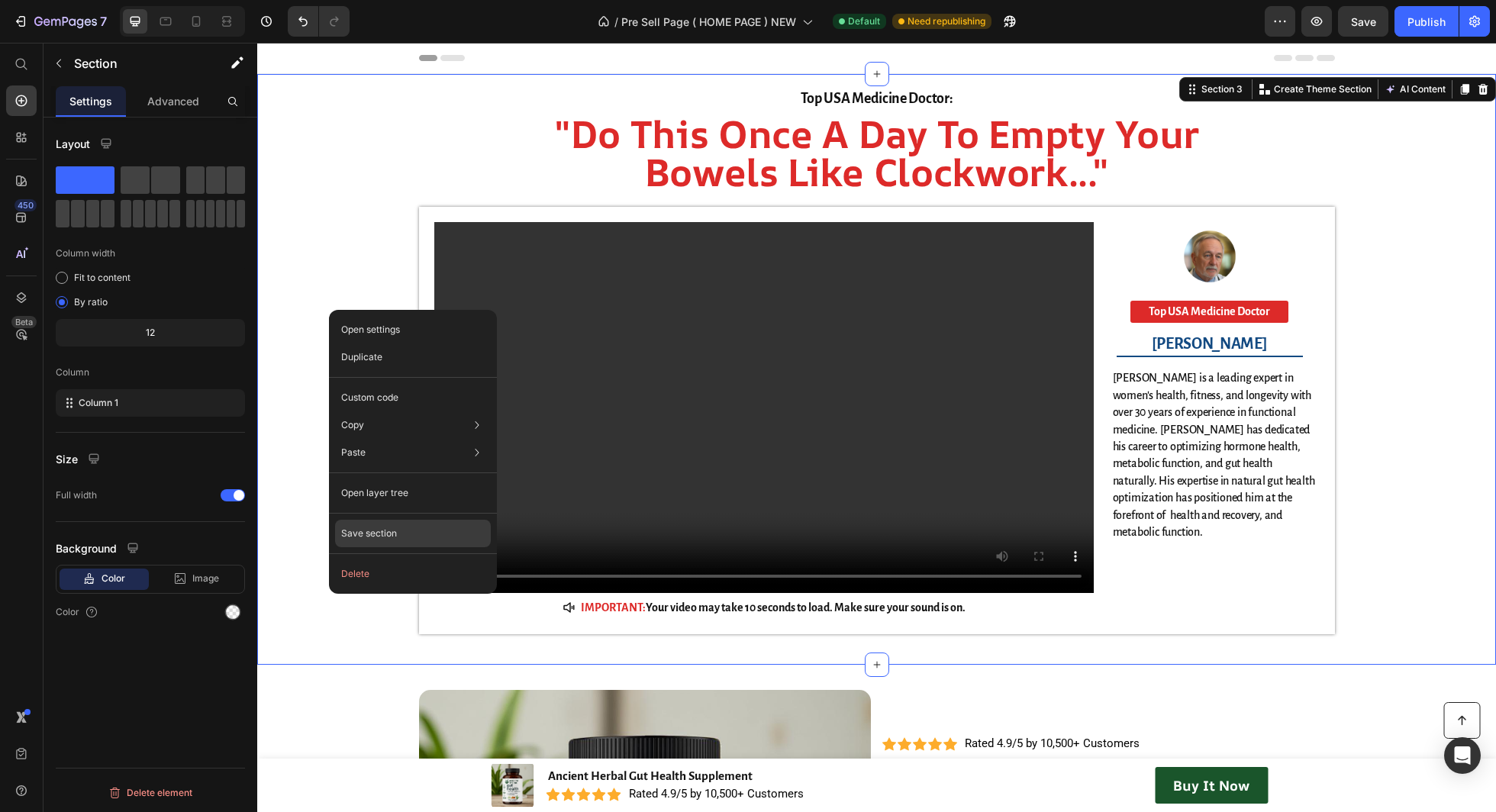 click on "Save section" 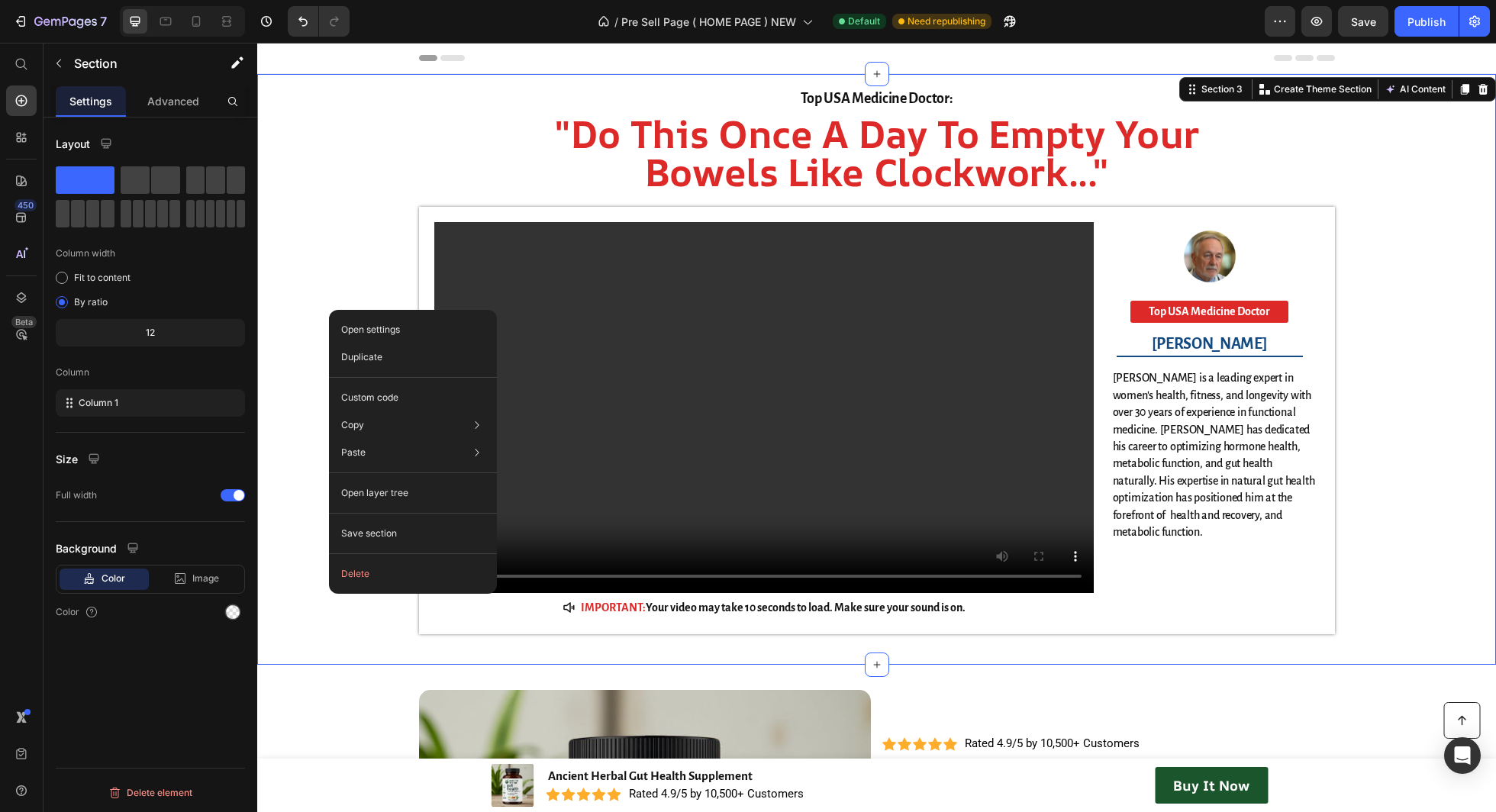 click on "Top USA Medicine Doctor: Heading "Do This Once A Day To Empty Your  Bowels Like Clockwork..." Heading Video
IMPORTANT:  Your video may take 10 seconds to load. Make sure your sound is on. Button Image Top USA Medicine Doctor Button Row [PERSON_NAME] Heading [PERSON_NAME] is a leading expert in women's health, fitness, and longevity with over 30 years of experience in functional medicine. [PERSON_NAME] has dedicated his career to optimizing hormone health, metabolic function, and gut health naturally. His expertise in natural gut health optimization has positioned him at the forefront of  health and recovery, and metabolic function. Text Block Row" at bounding box center [876, 377] 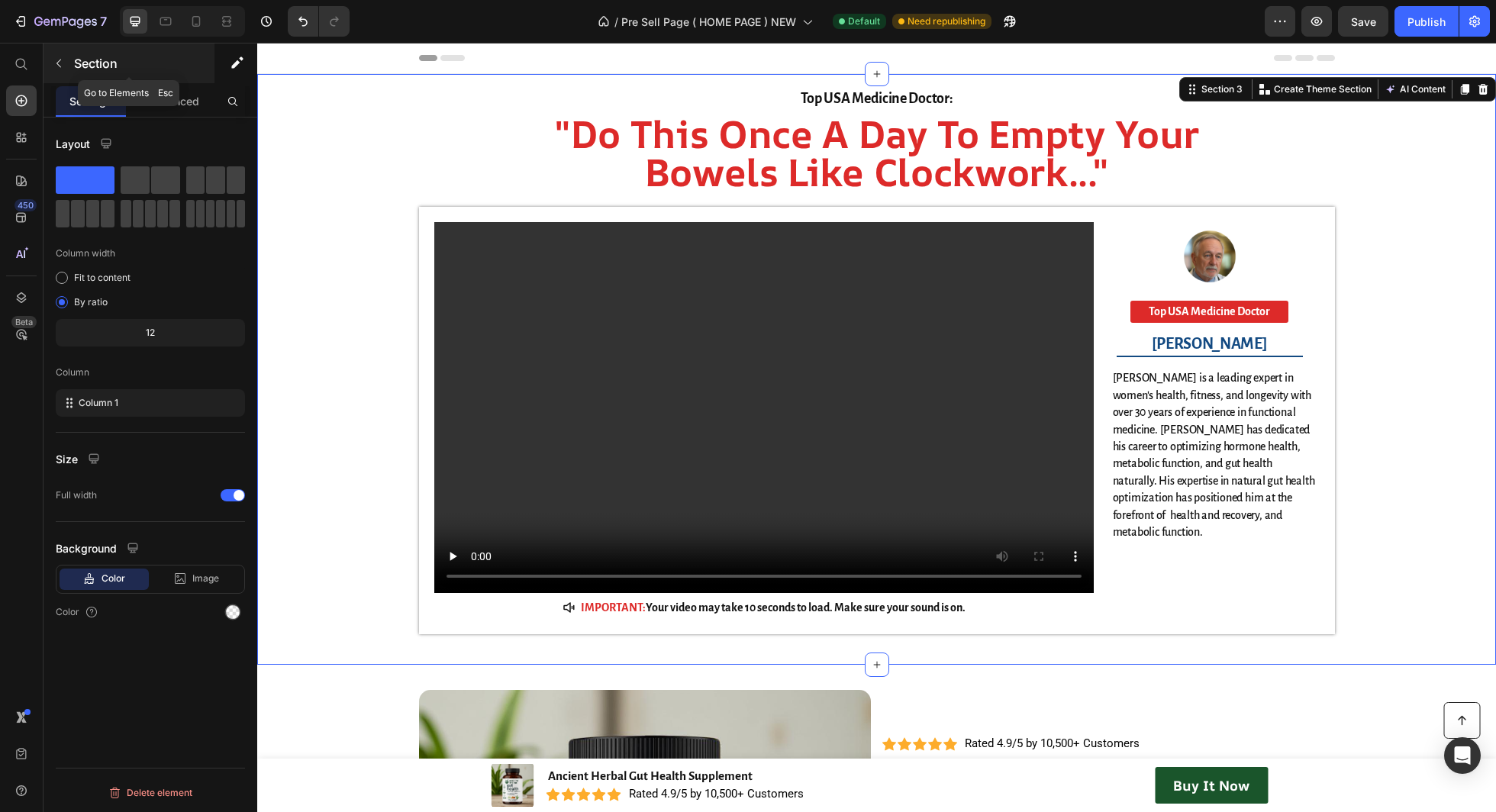 click at bounding box center (59, 63) 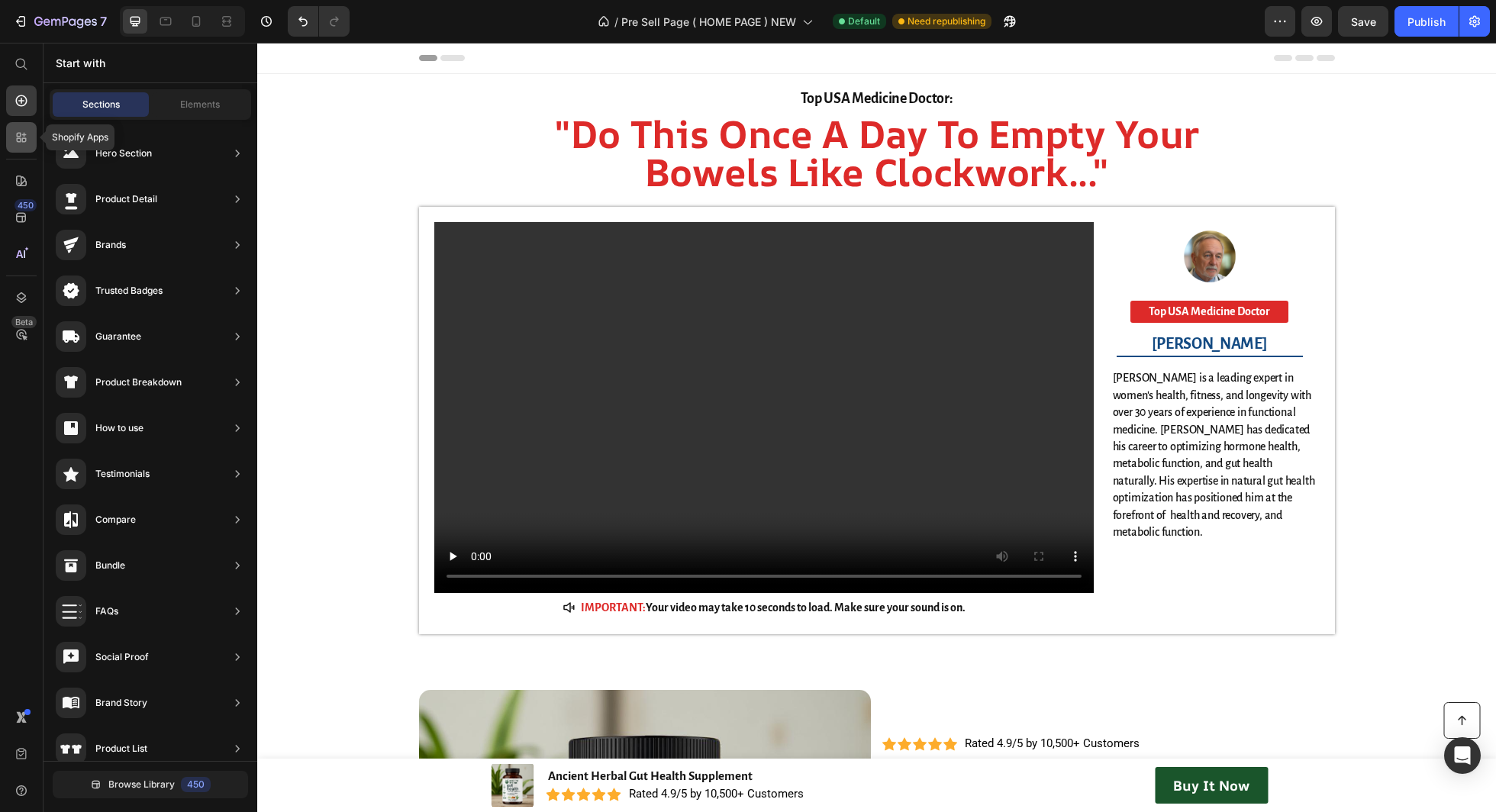 click 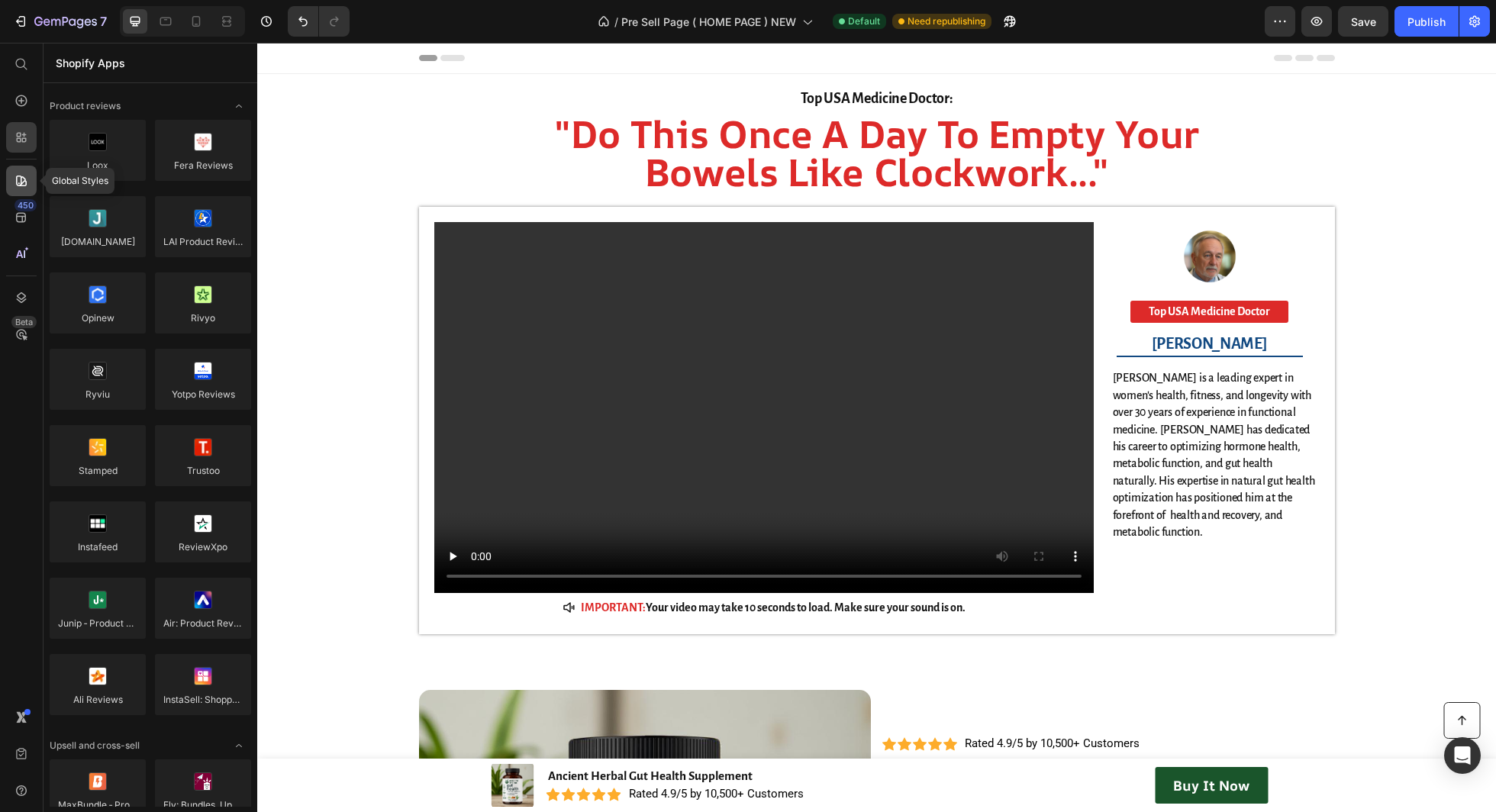 click 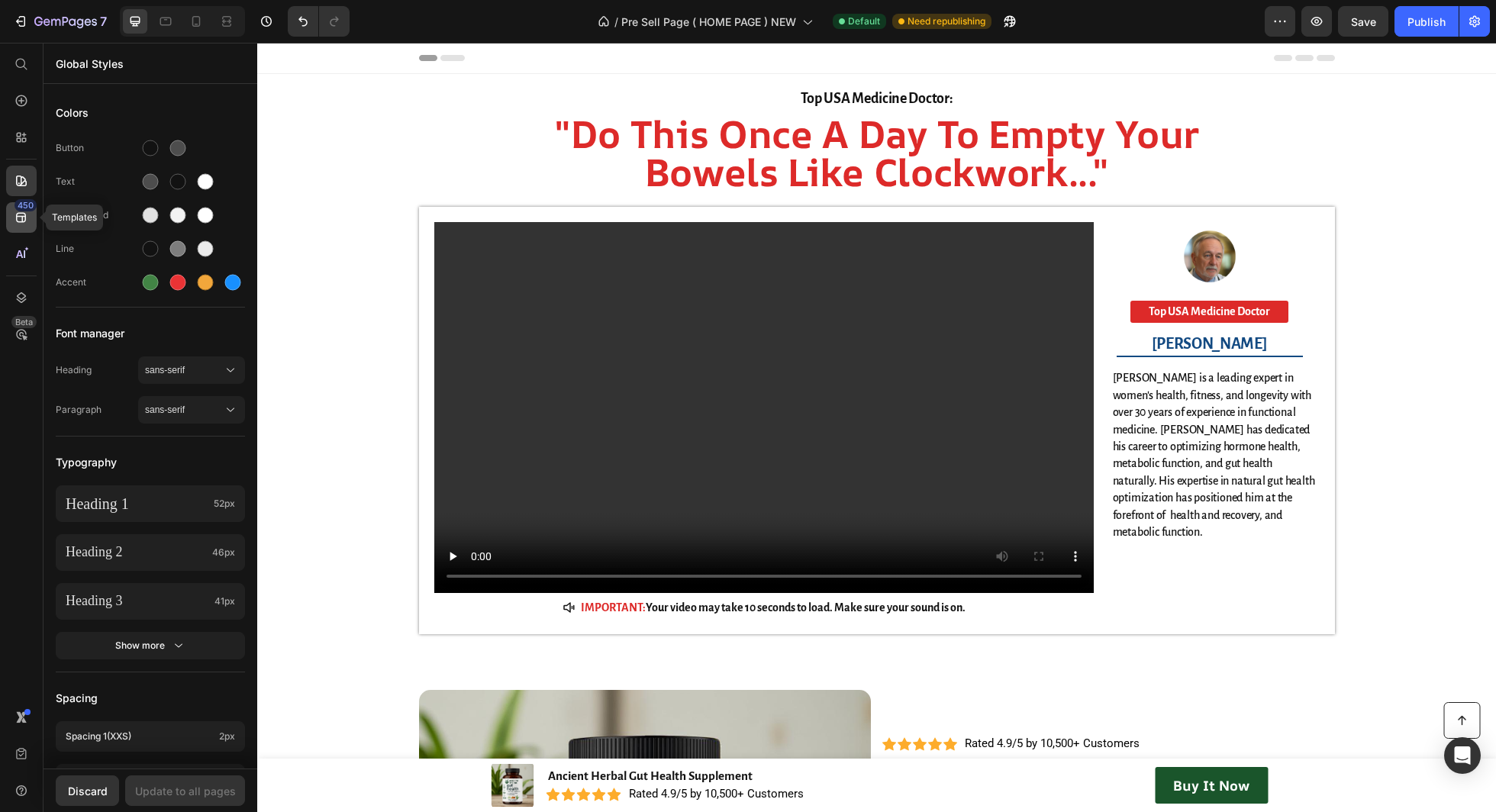 click 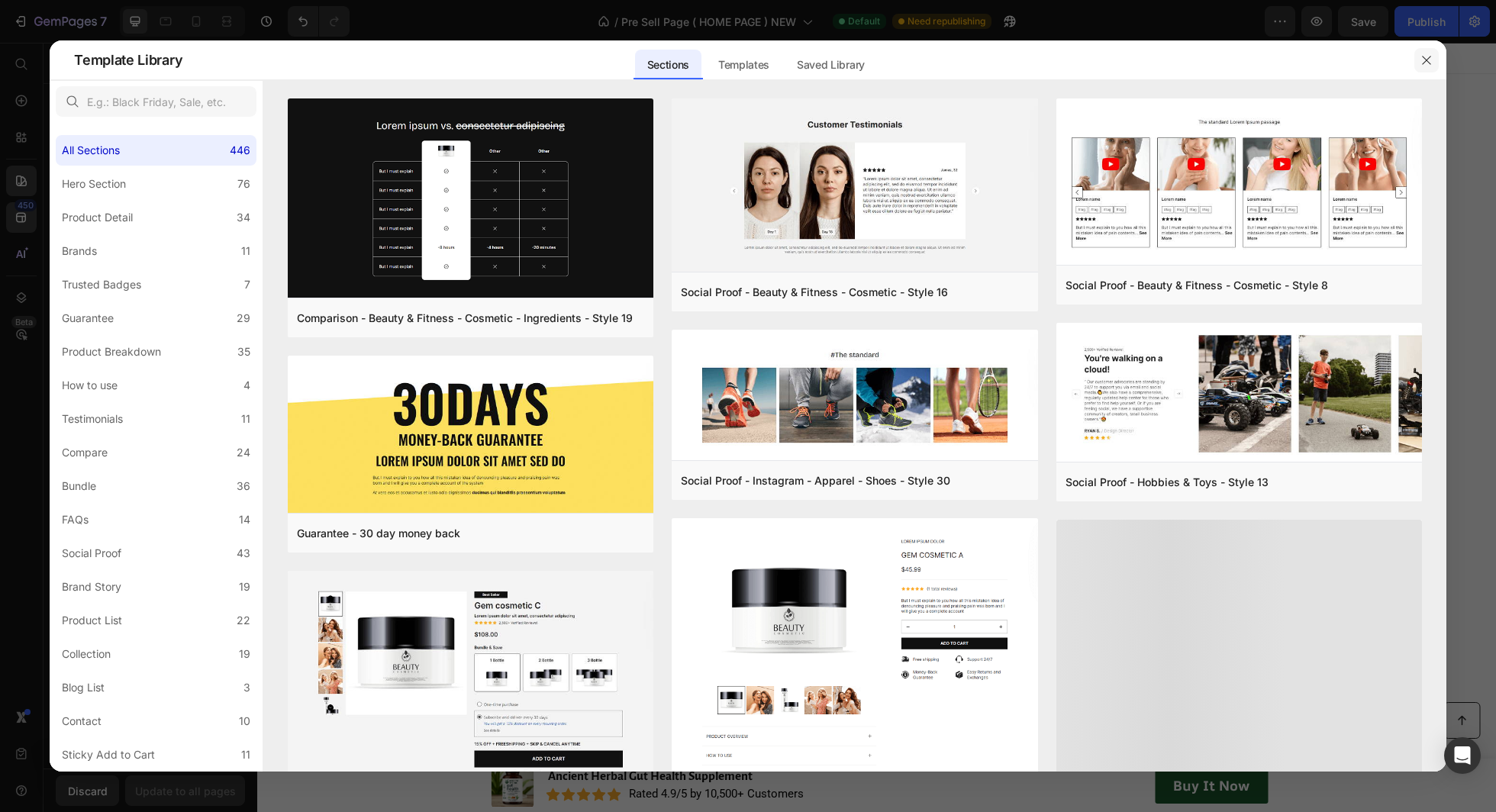 click 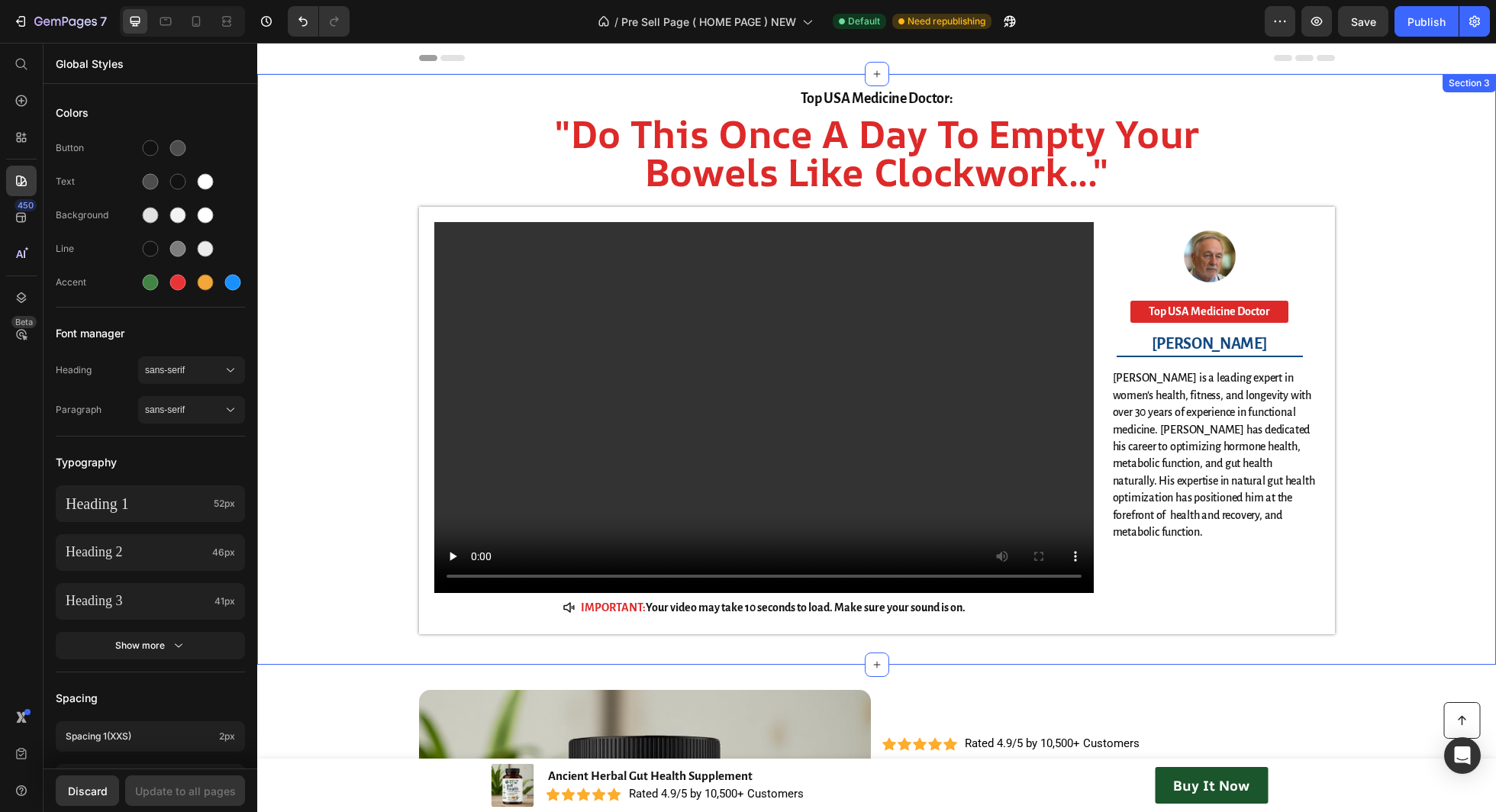 click on ""Do This Once A Day To Empty Your  Bowels Like Clockwork..."" at bounding box center [876, 153] 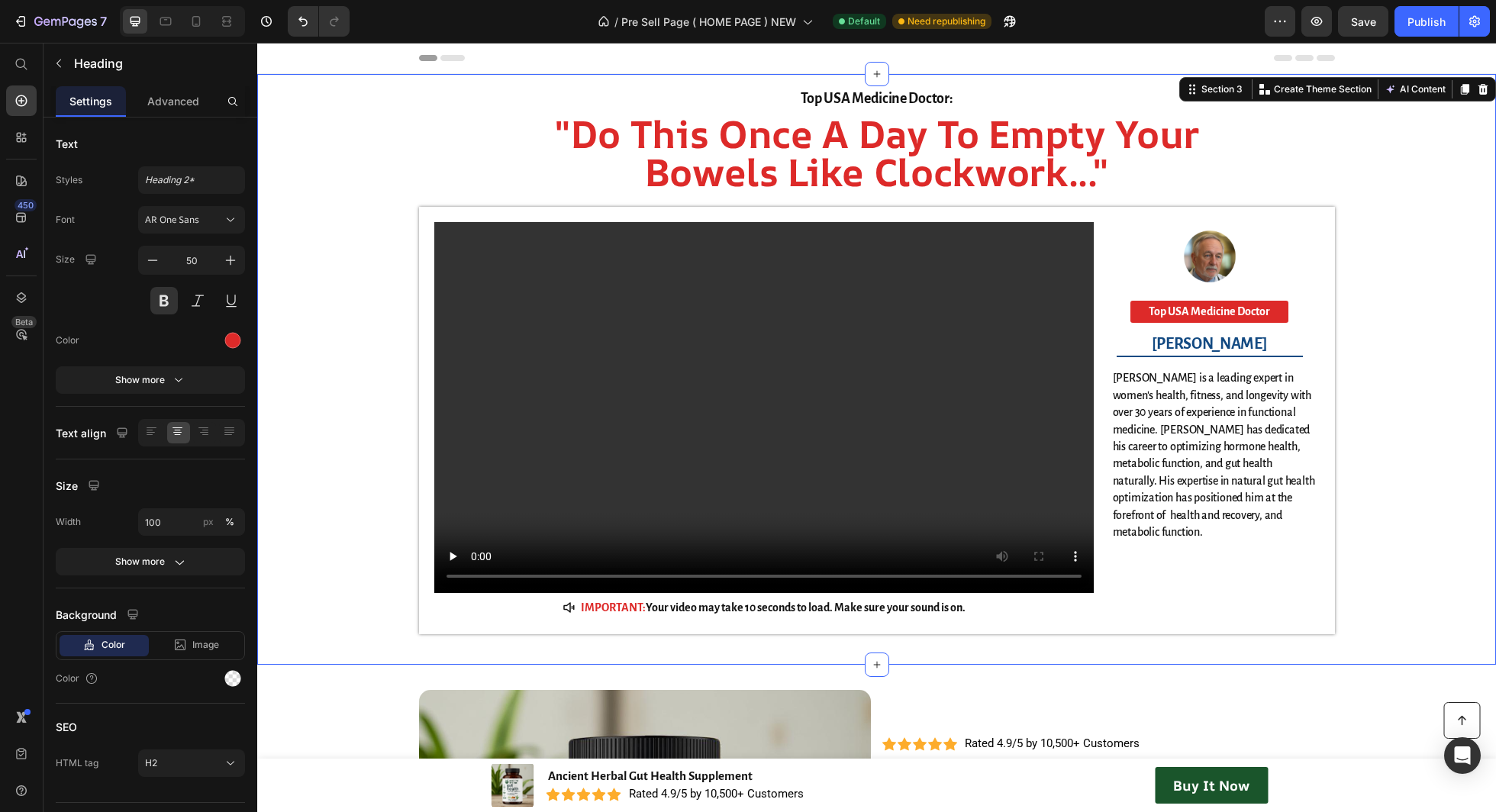 click on "Top USA Medicine Doctor: Heading "Do This Once A Day To Empty Your  Bowels Like Clockwork..." Heading Video
IMPORTANT:  Your video may take 10 seconds to load. Make sure your sound is on. Button Image Top USA Medicine Doctor Button Row [PERSON_NAME] Heading [PERSON_NAME] is a leading expert in women's health, fitness, and longevity with over 30 years of experience in functional medicine. [PERSON_NAME] has dedicated his career to optimizing hormone health, metabolic function, and gut health naturally. His expertise in natural gut health optimization has positioned him at the forefront of  health and recovery, and metabolic function. Text Block Row Section 3   You can create reusable sections Create Theme Section AI Content Write with GemAI What would you like to describe here? Tone and Voice Persuasive Product Show more Generate" at bounding box center [876, 369] 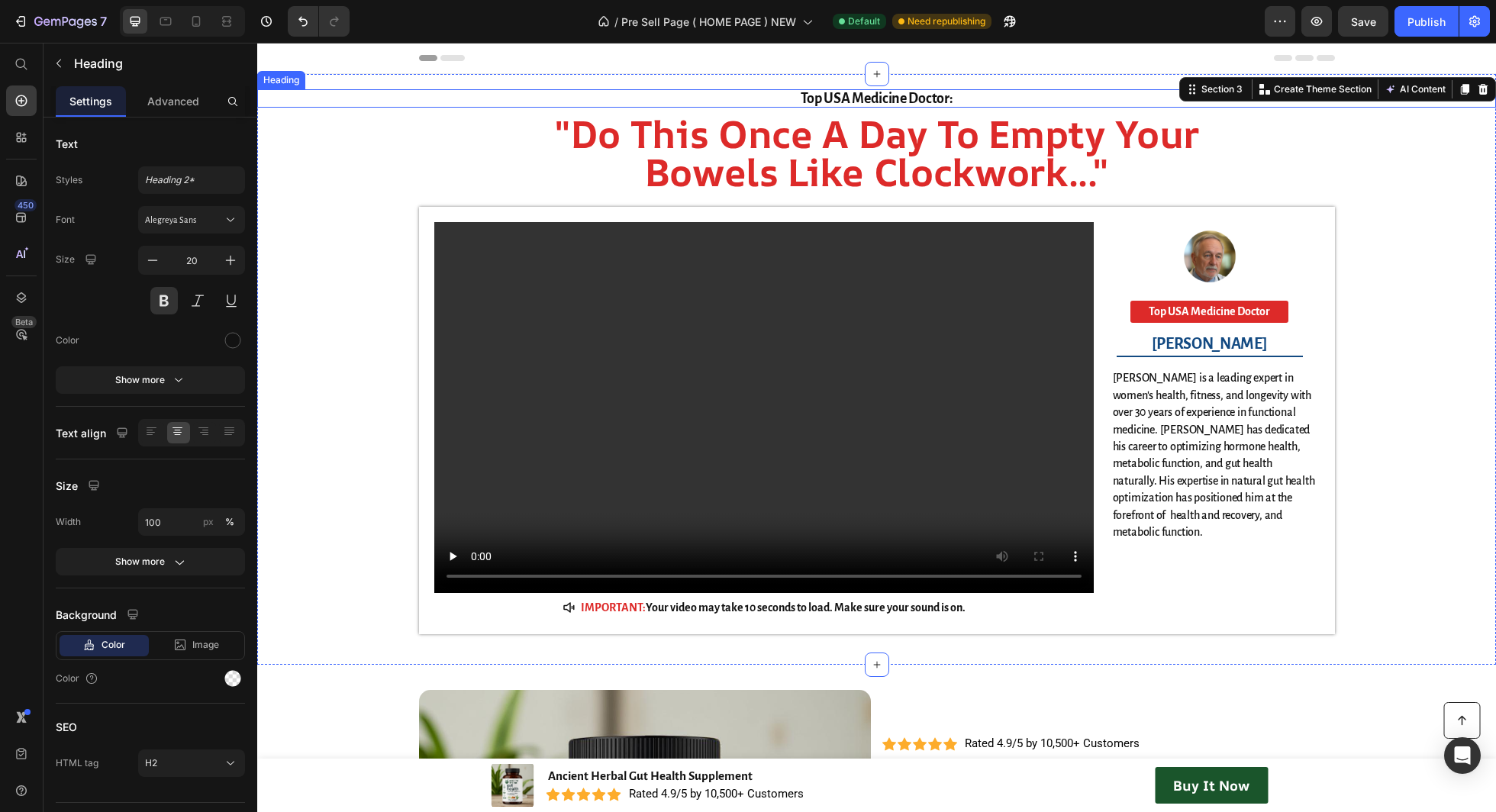 click on "Top USA Medicine Doctor:" at bounding box center [876, 98] 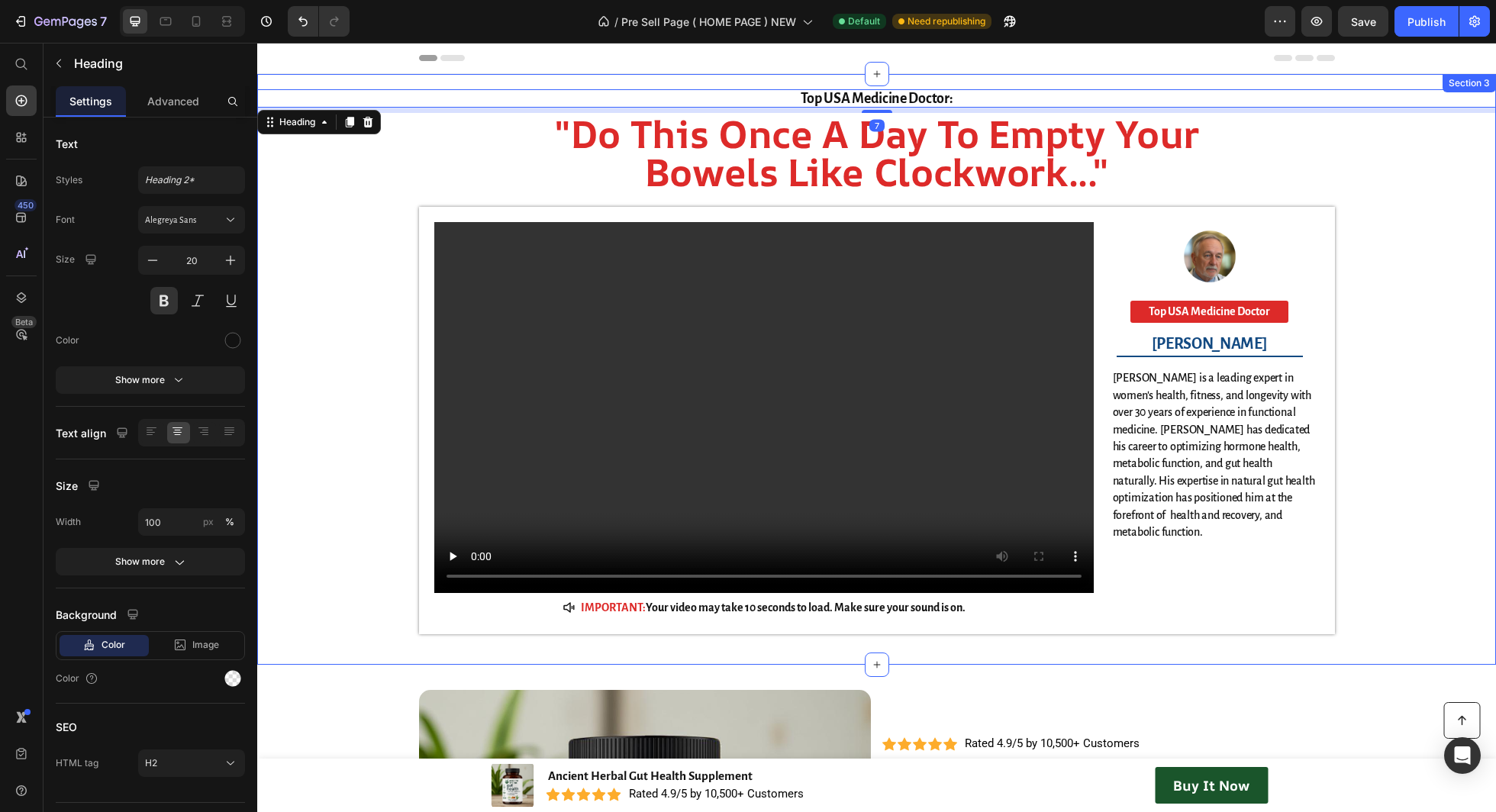 click on "Top USA Medicine Doctor: Heading   7 "Do This Once A Day To Empty Your  Bowels Like Clockwork..." Heading Video
IMPORTANT:  Your video may take 10 seconds to load. Make sure your sound is on. Button Image Top USA Medicine Doctor Button Row [PERSON_NAME] Heading [PERSON_NAME] is a leading expert in women's health, fitness, and longevity with over 30 years of experience in functional medicine. [PERSON_NAME] has dedicated his career to optimizing hormone health, metabolic function, and gut health naturally. His expertise in natural gut health optimization has positioned him at the forefront of  health and recovery, and metabolic function. Text Block Row" at bounding box center (876, 377) 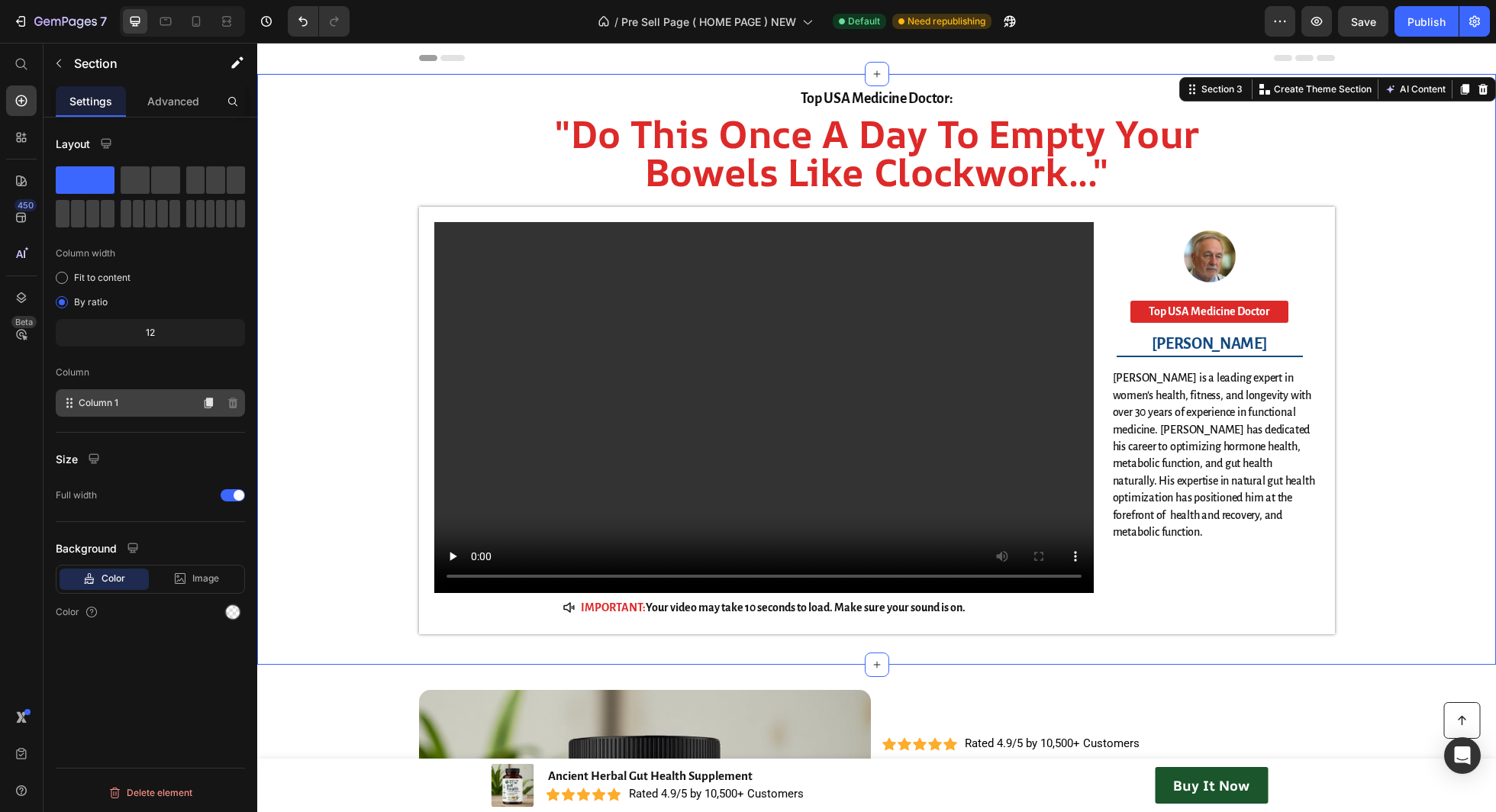 click on "Column 1" 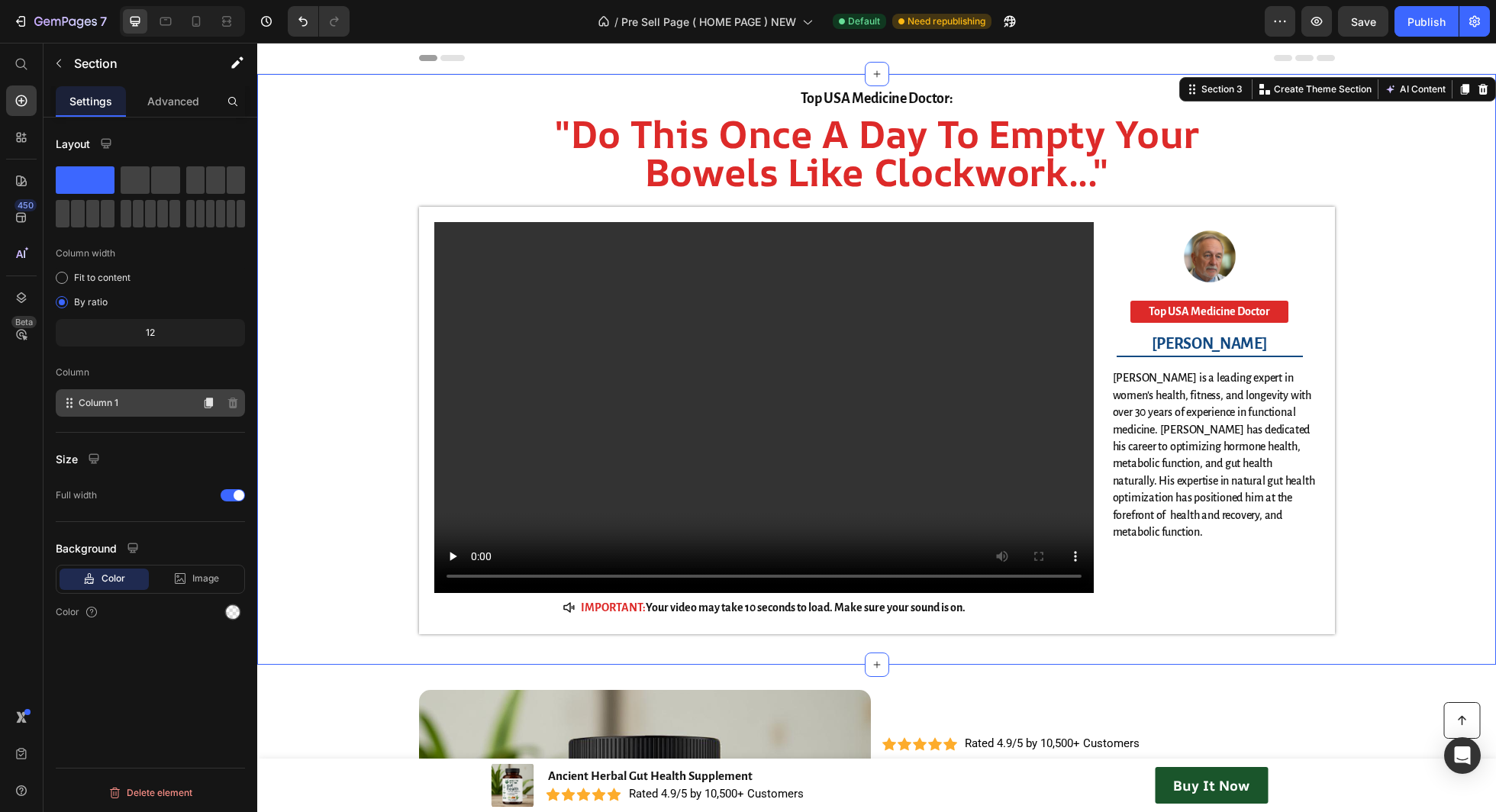 click on "Column 1" at bounding box center [98, 403] 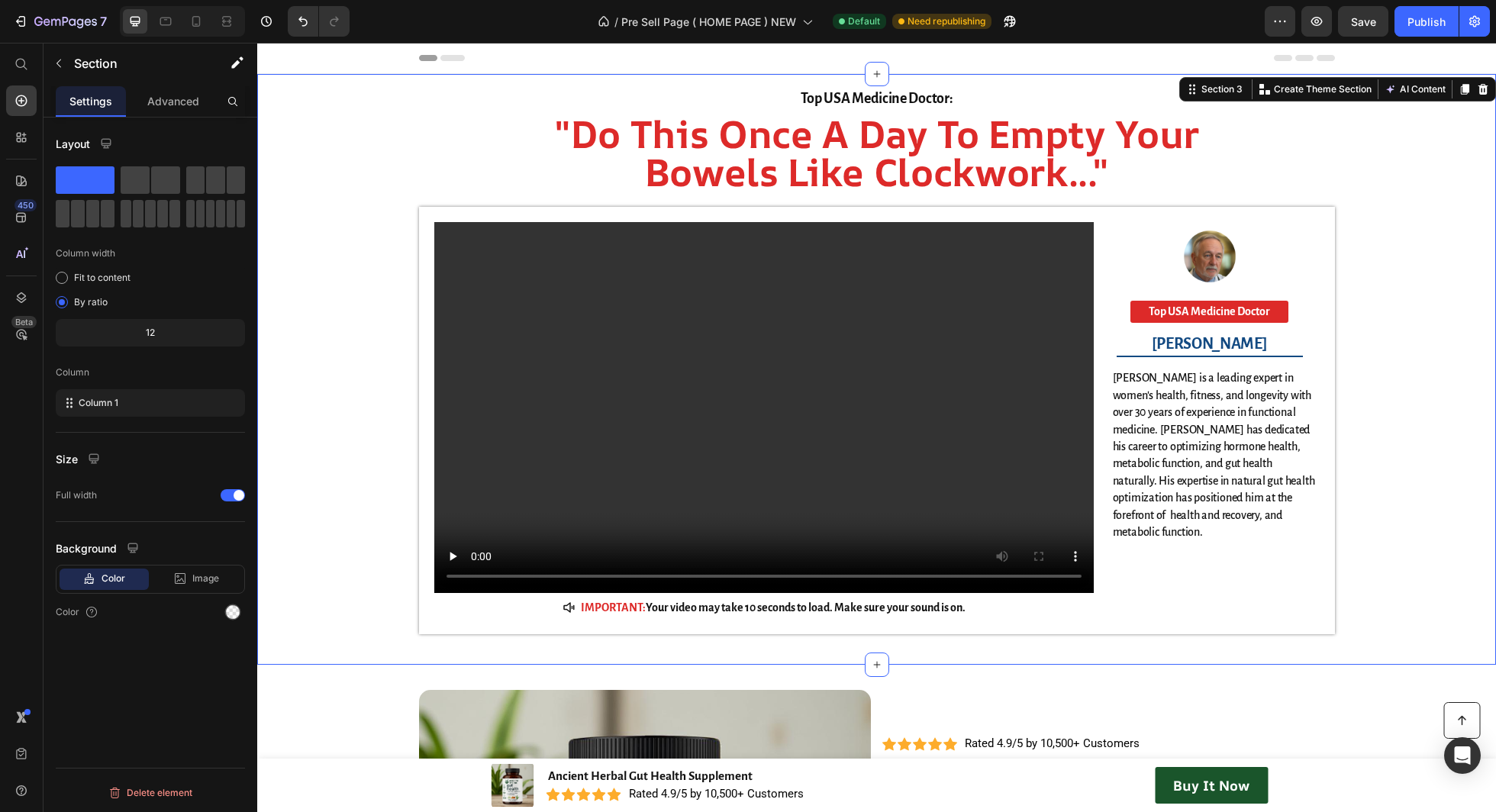 click on "Top USA Medicine Doctor: Heading "Do This Once A Day To Empty Your  Bowels Like Clockwork..." Heading Video
IMPORTANT:  Your video may take 10 seconds to load. Make sure your sound is on. Button Image Top USA Medicine Doctor Button Row [PERSON_NAME] Heading [PERSON_NAME] is a leading expert in women's health, fitness, and longevity with over 30 years of experience in functional medicine. [PERSON_NAME] has dedicated his career to optimizing hormone health, metabolic function, and gut health naturally. His expertise in natural gut health optimization has positioned him at the forefront of  health and recovery, and metabolic function. Text Block Row" at bounding box center [876, 377] 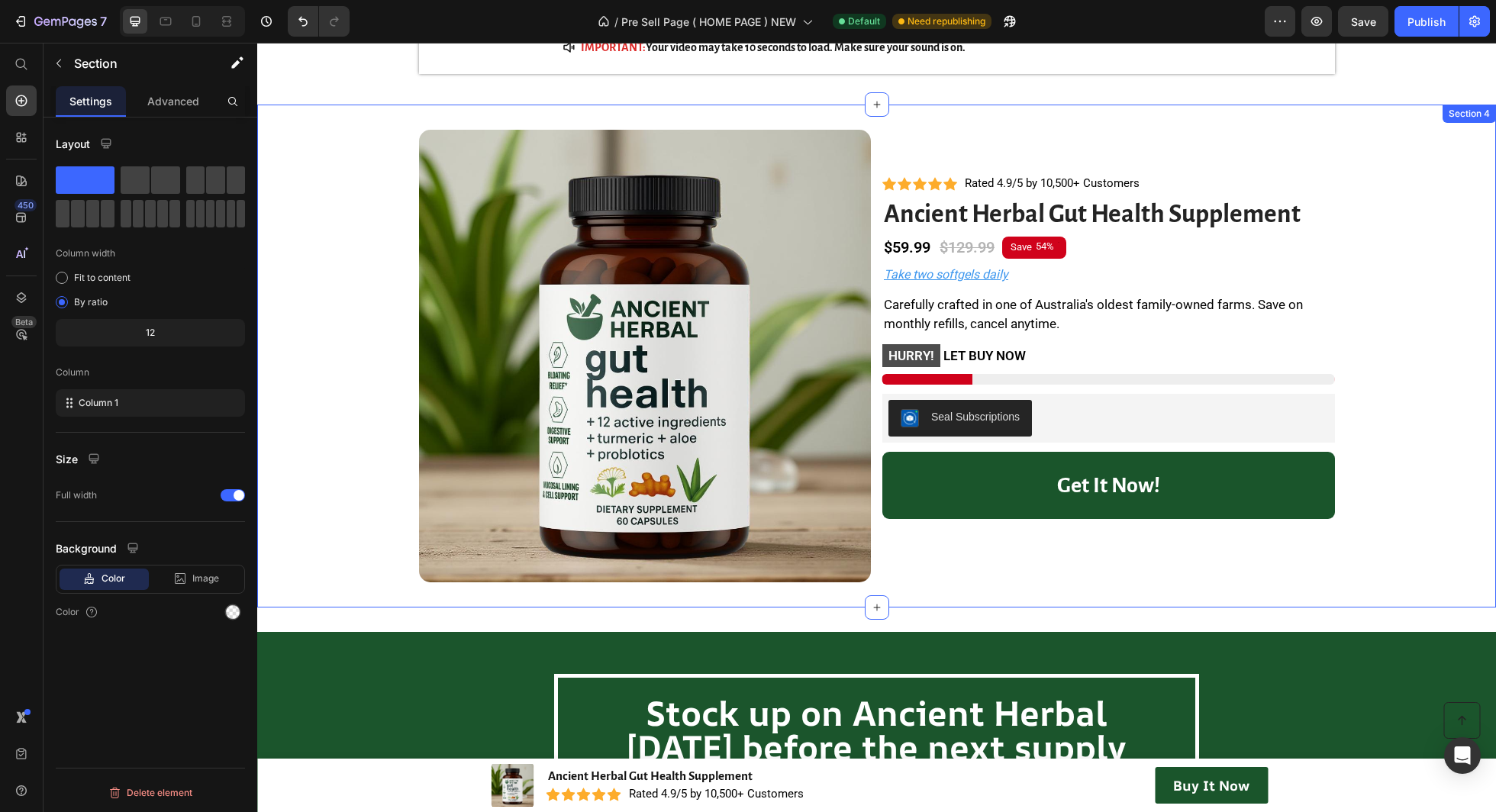 scroll, scrollTop: 0, scrollLeft: 0, axis: both 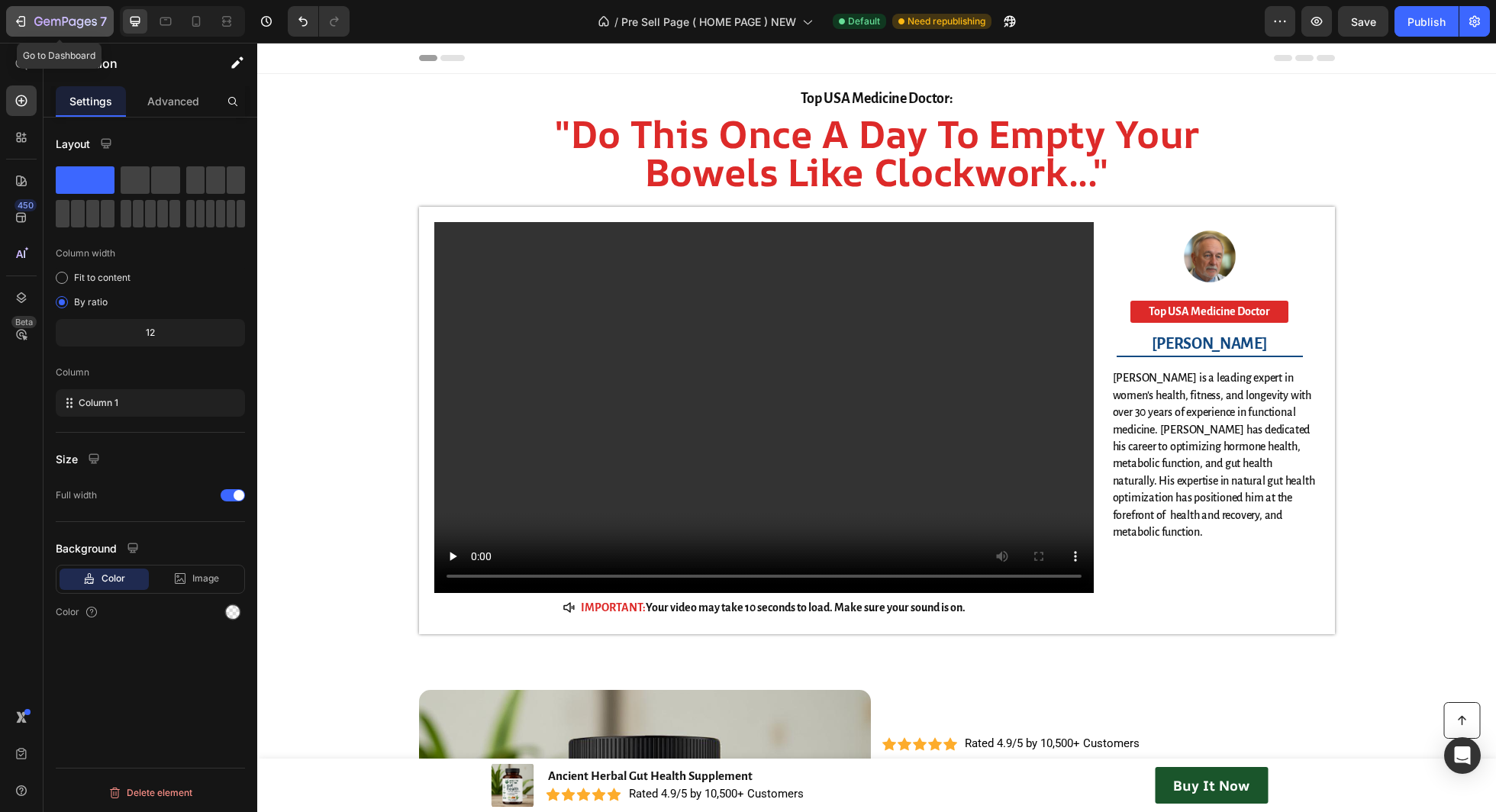 click on "7" at bounding box center (60, 21) 